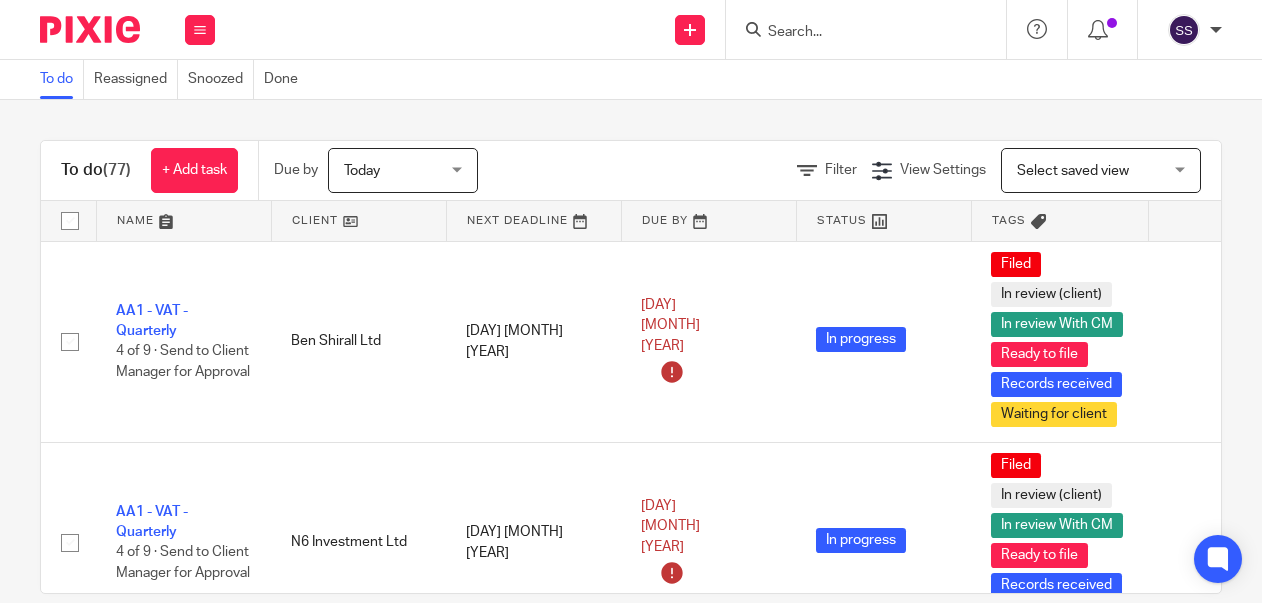 scroll, scrollTop: 0, scrollLeft: 0, axis: both 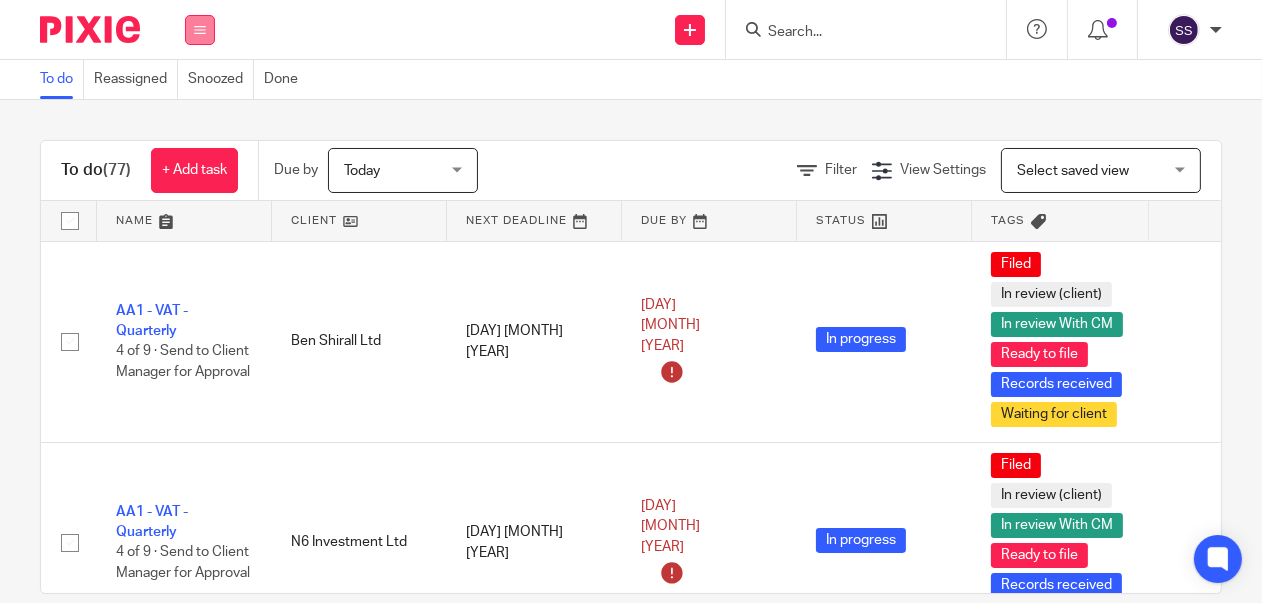 click at bounding box center [200, 30] 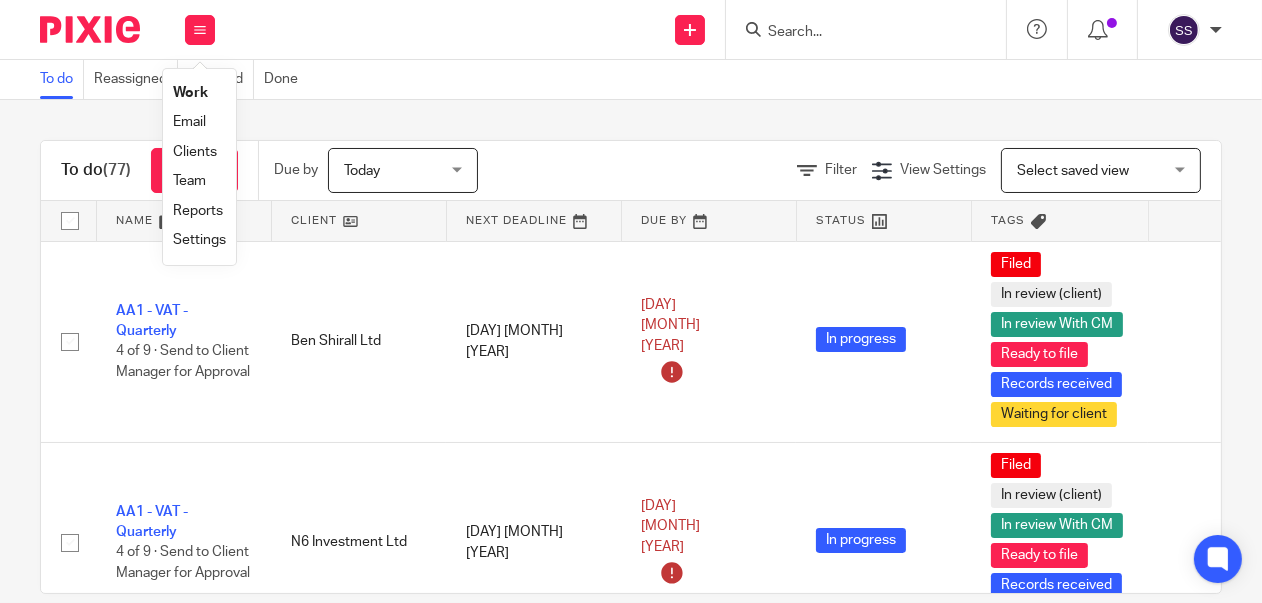 click on "Clients" at bounding box center (195, 152) 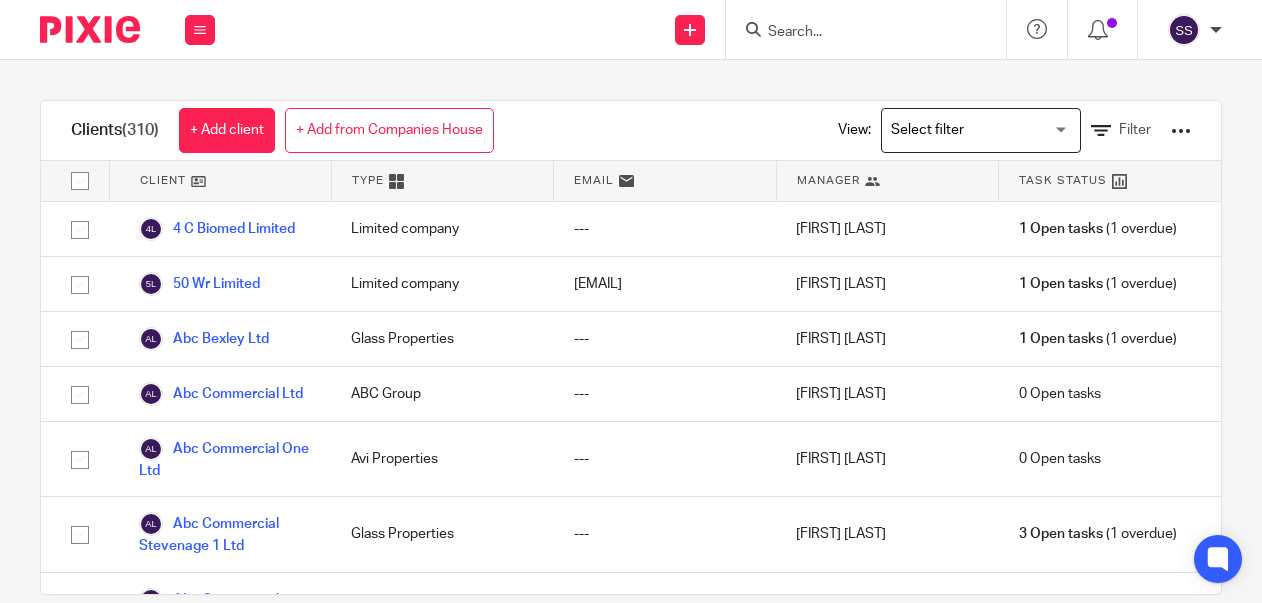 scroll, scrollTop: 0, scrollLeft: 0, axis: both 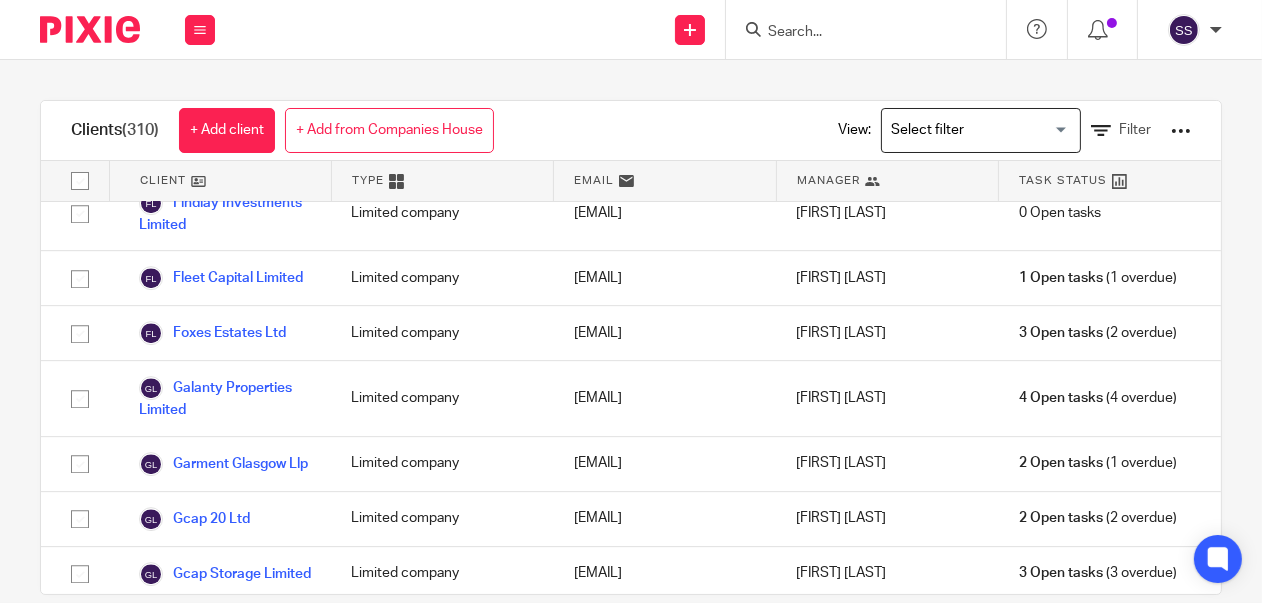click on "Fame On Brent Limited" at bounding box center [225, -13] 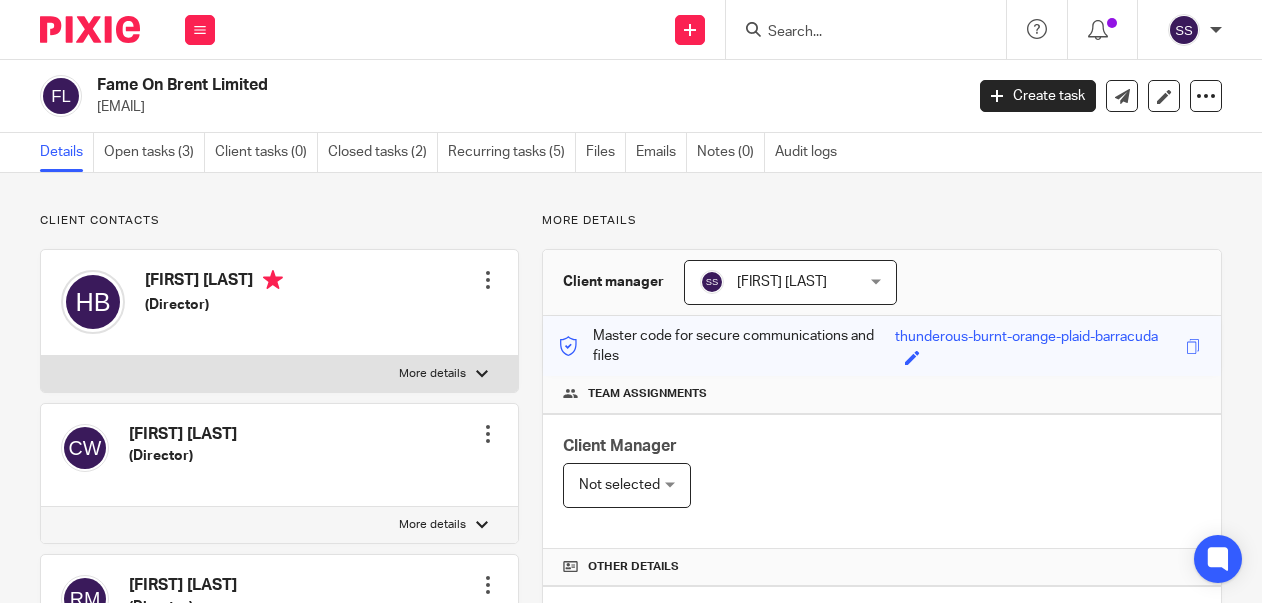 scroll, scrollTop: 0, scrollLeft: 0, axis: both 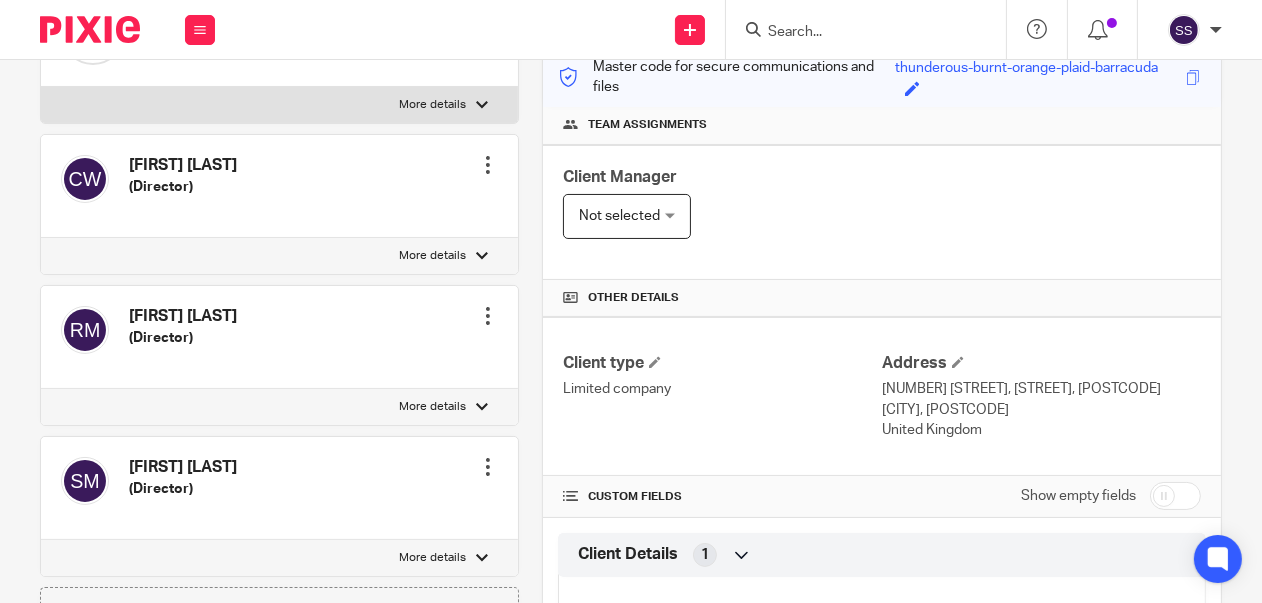 click at bounding box center (488, 467) 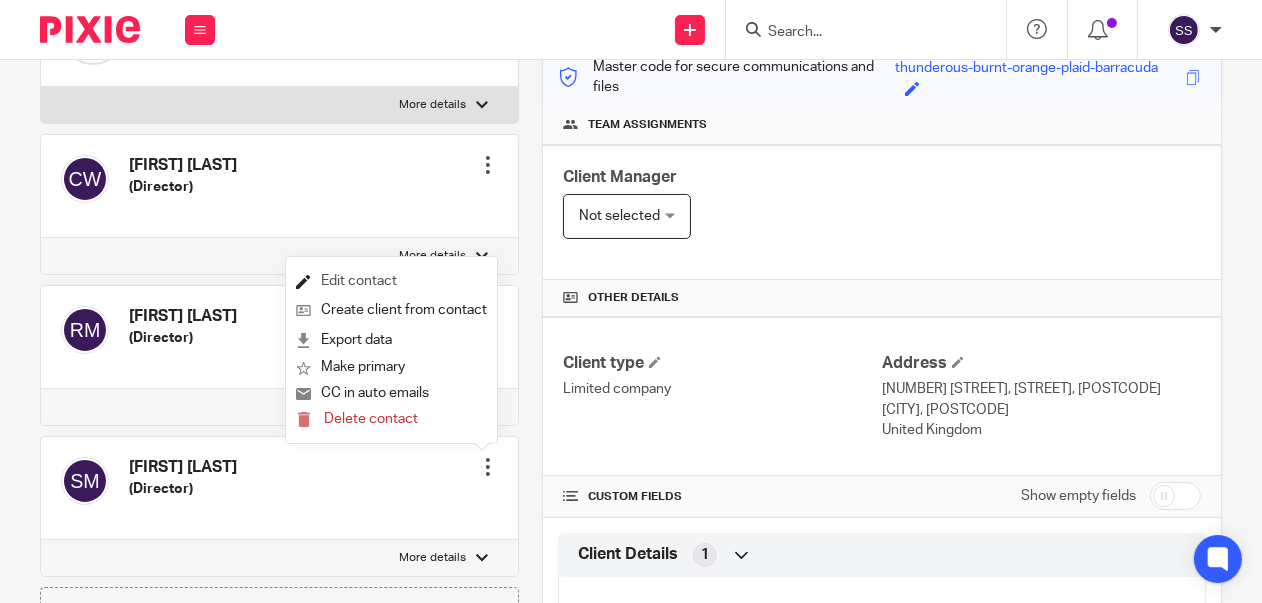 click on "Edit contact" at bounding box center [391, 281] 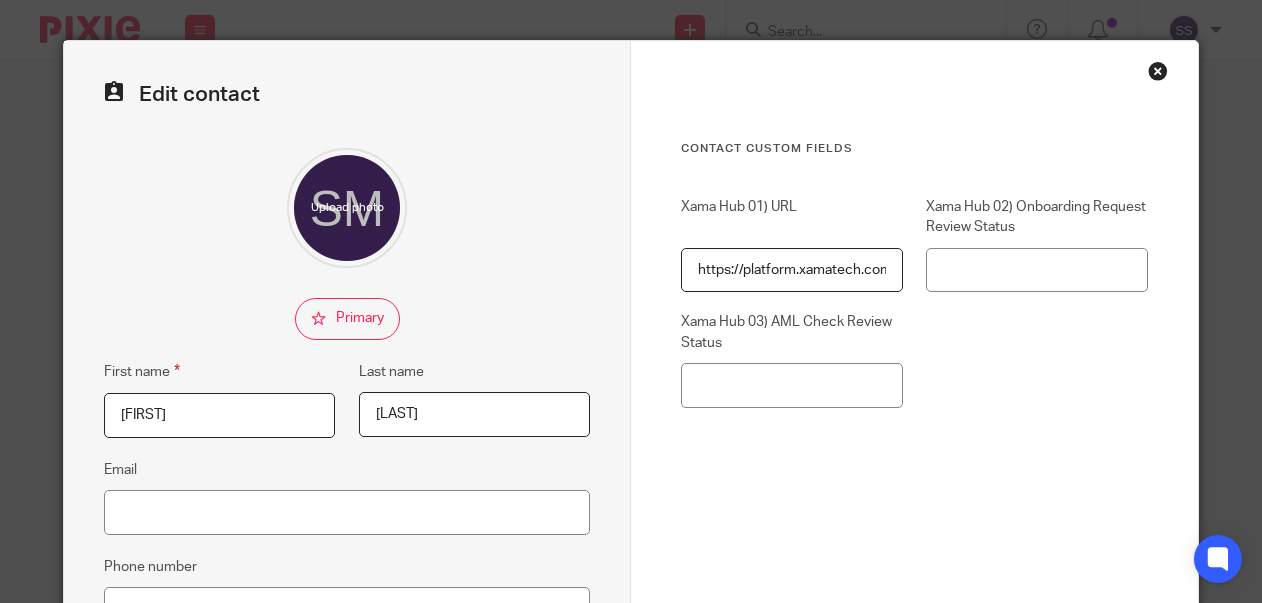 scroll, scrollTop: 0, scrollLeft: 0, axis: both 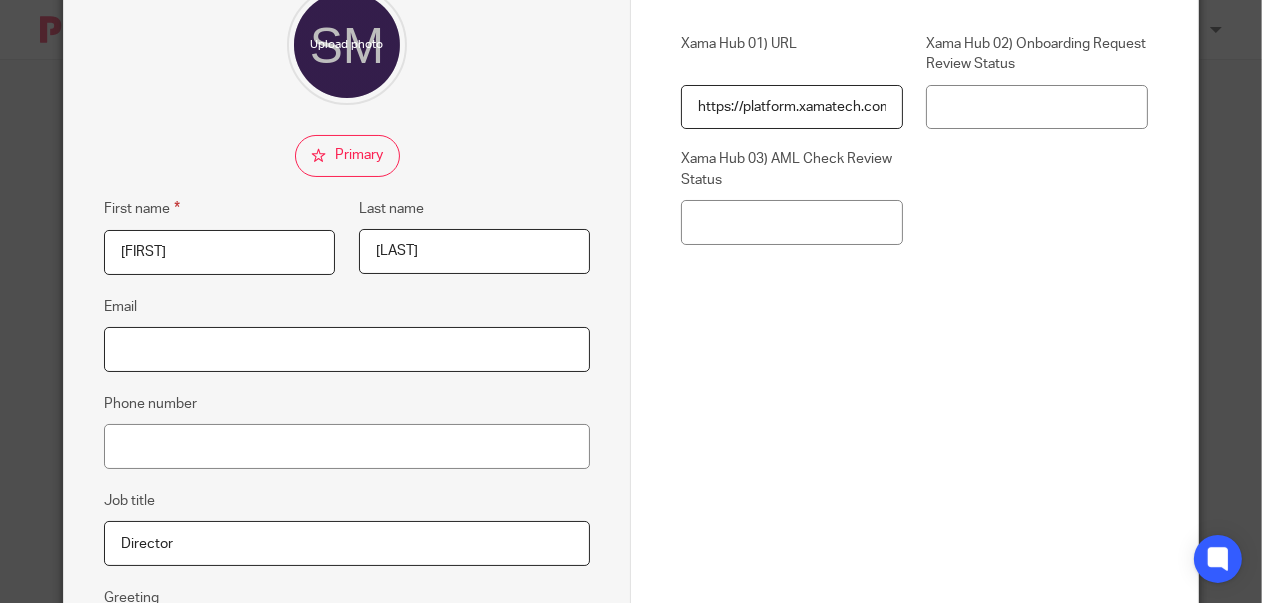 paste on "[EMAIL]" 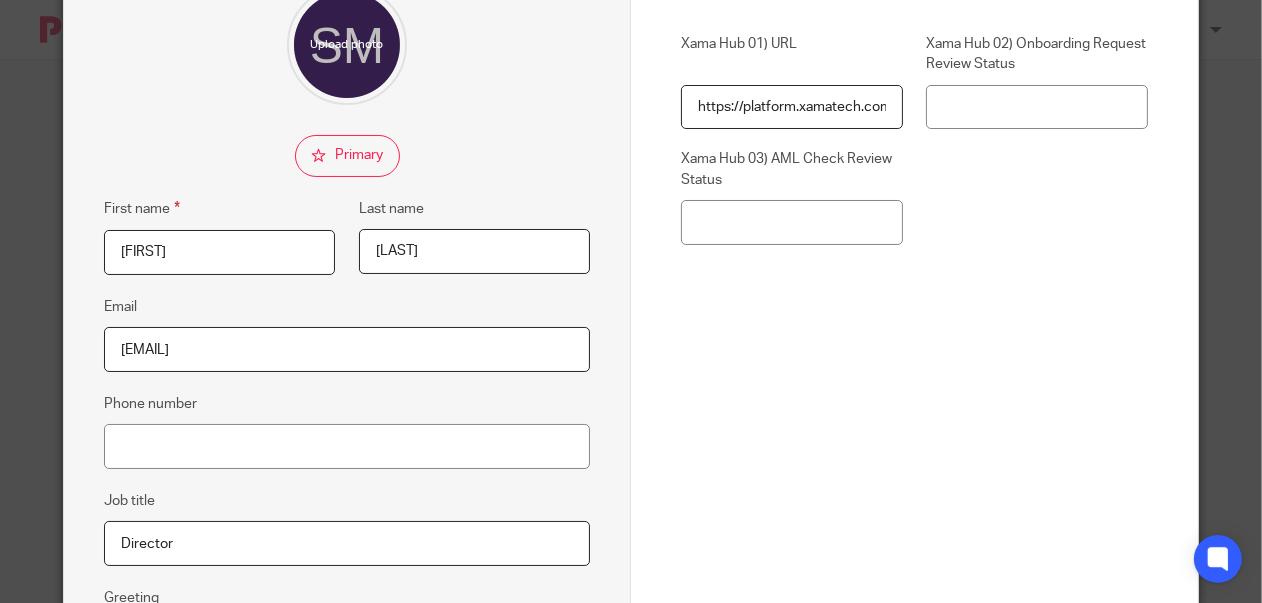 type on "[EMAIL]" 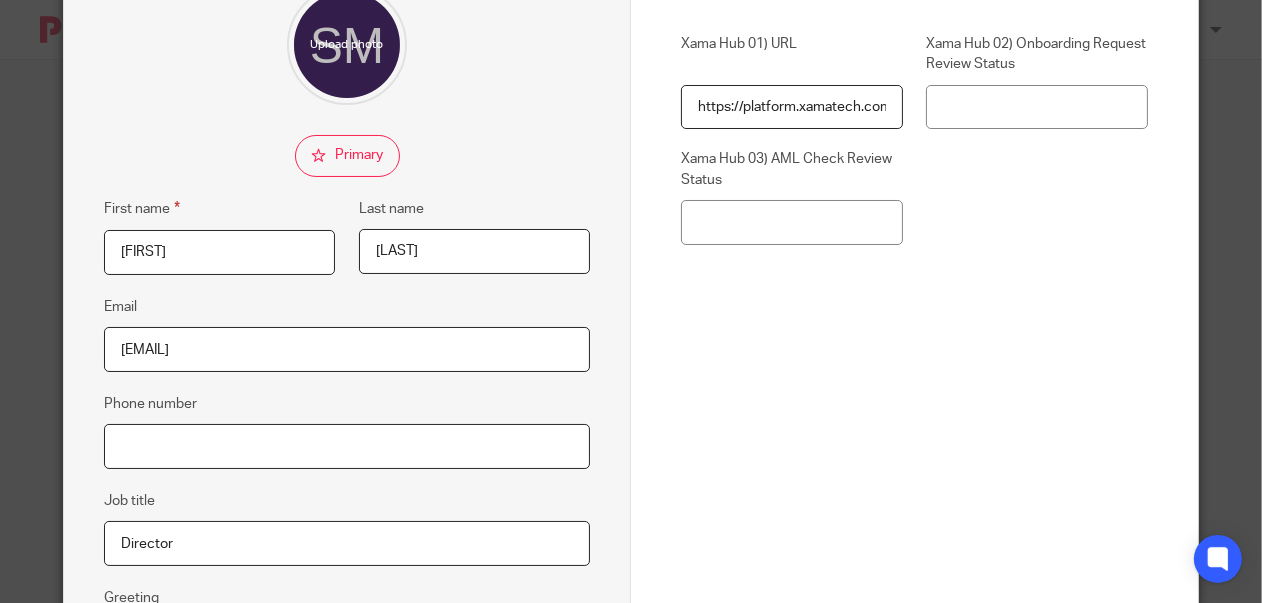 paste on "020 8371 9171" 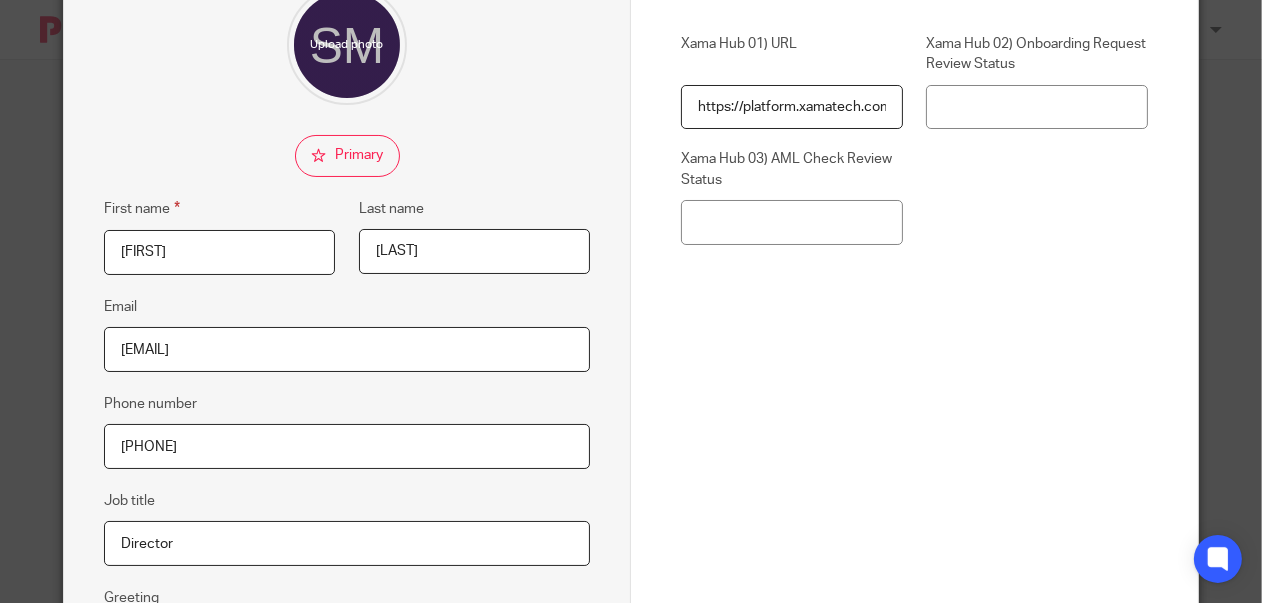 type on "020 8371 9171" 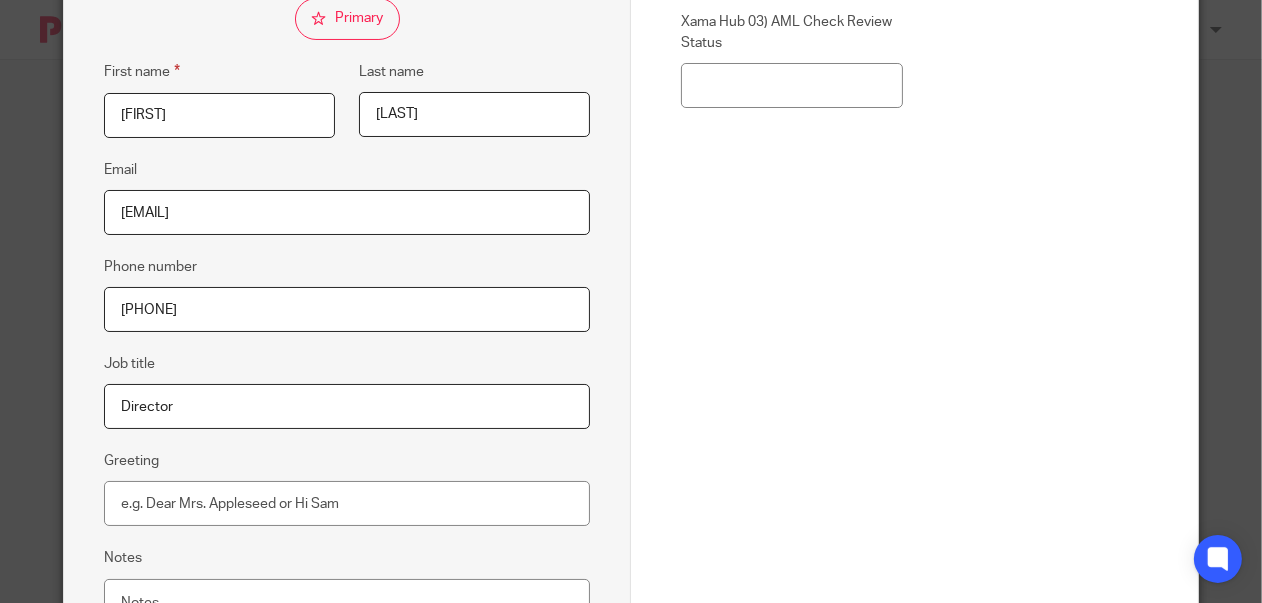 scroll, scrollTop: 447, scrollLeft: 0, axis: vertical 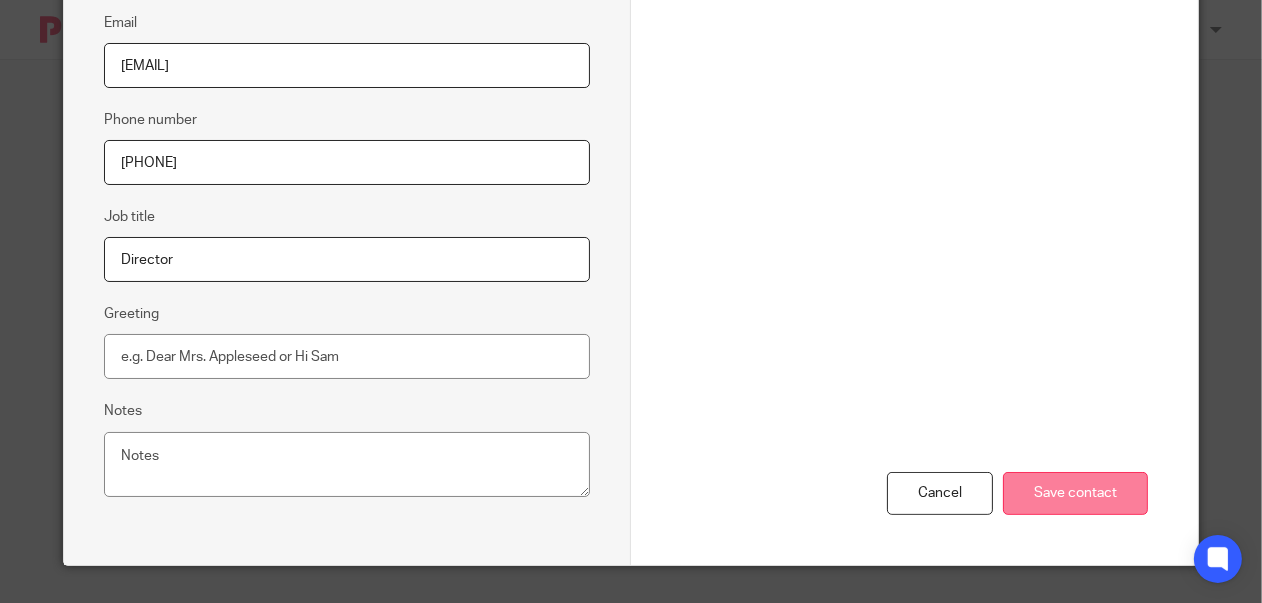 click on "Save contact" at bounding box center (1075, 493) 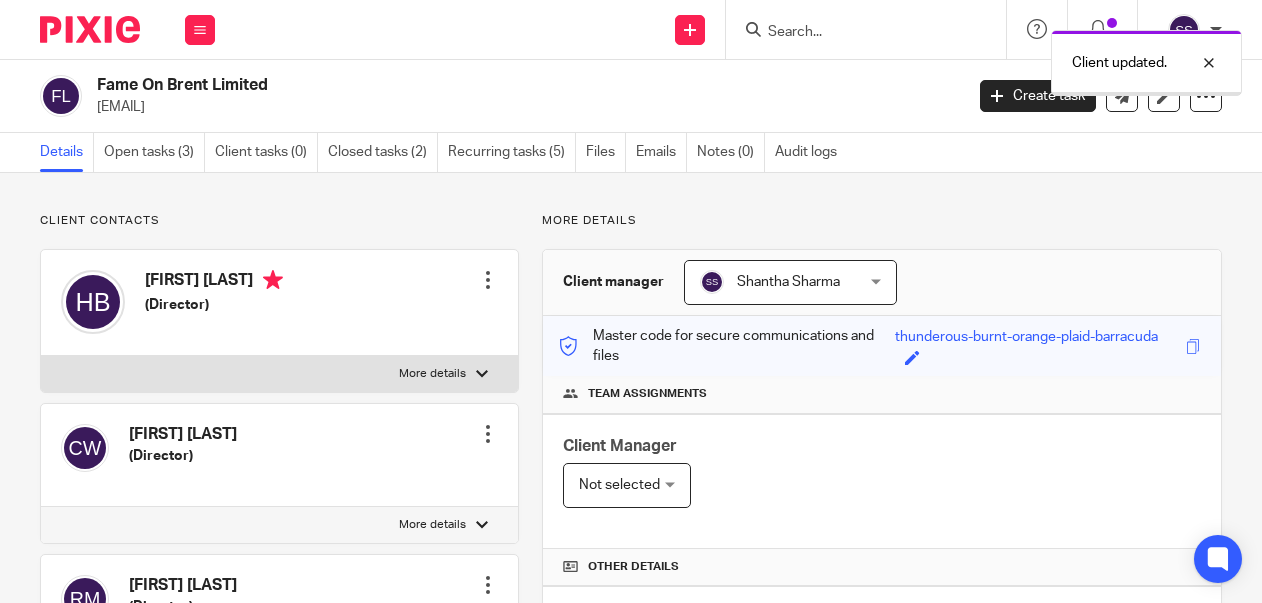 scroll, scrollTop: 0, scrollLeft: 0, axis: both 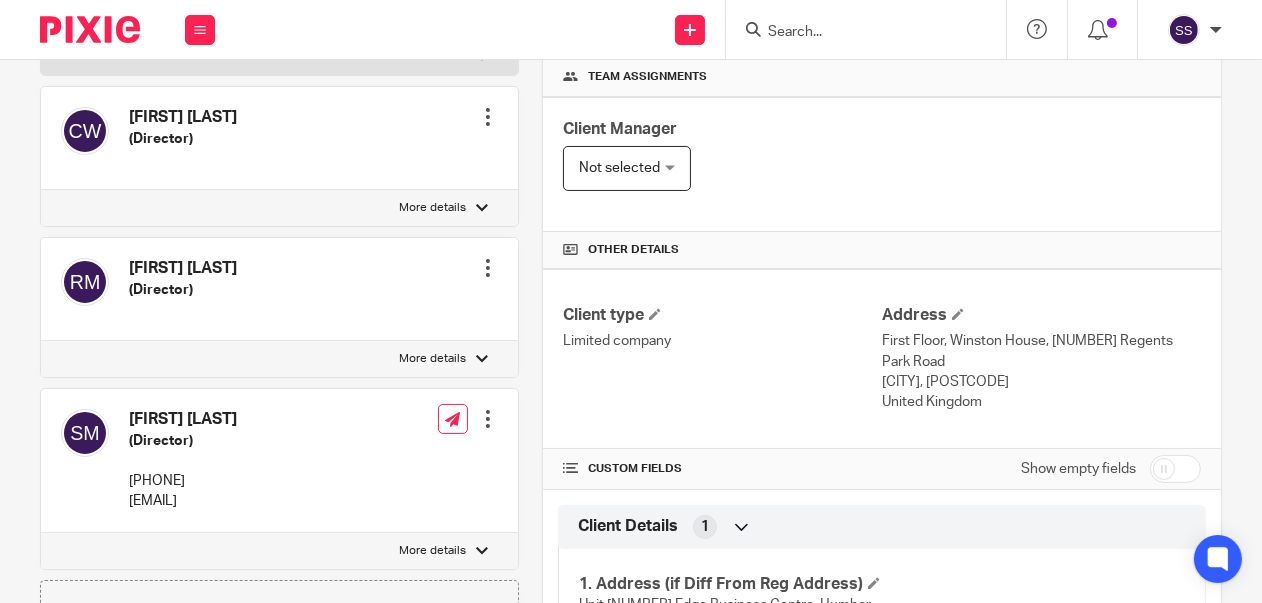 drag, startPoint x: 1171, startPoint y: 460, endPoint x: 1197, endPoint y: 421, distance: 46.872166 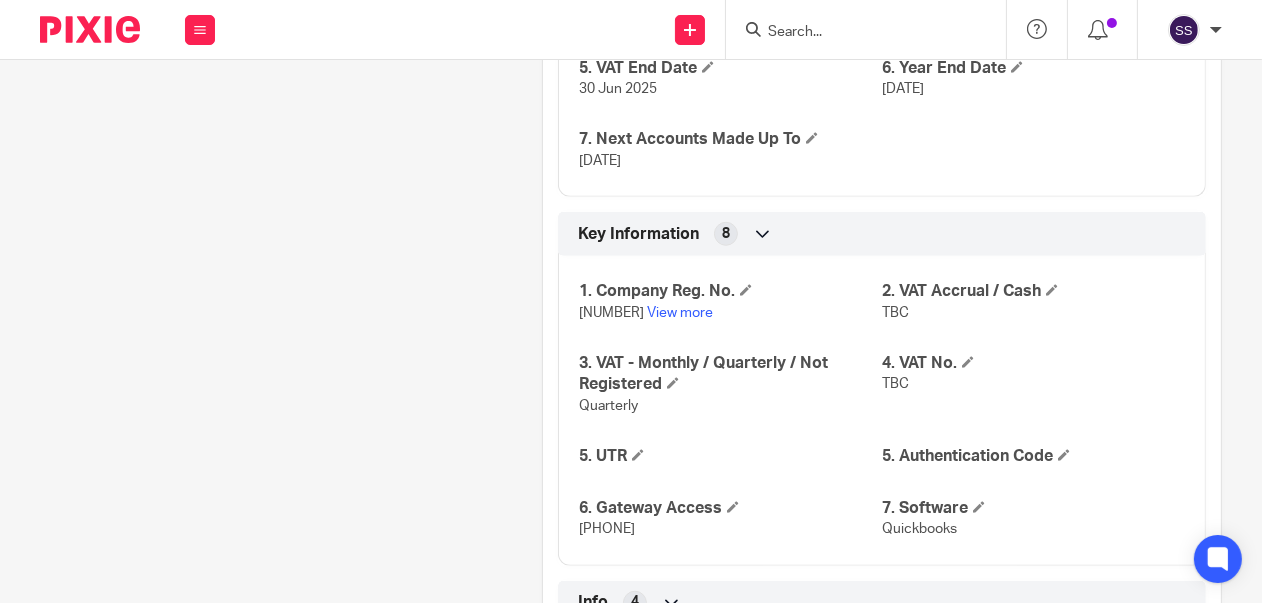 scroll, scrollTop: 1697, scrollLeft: 0, axis: vertical 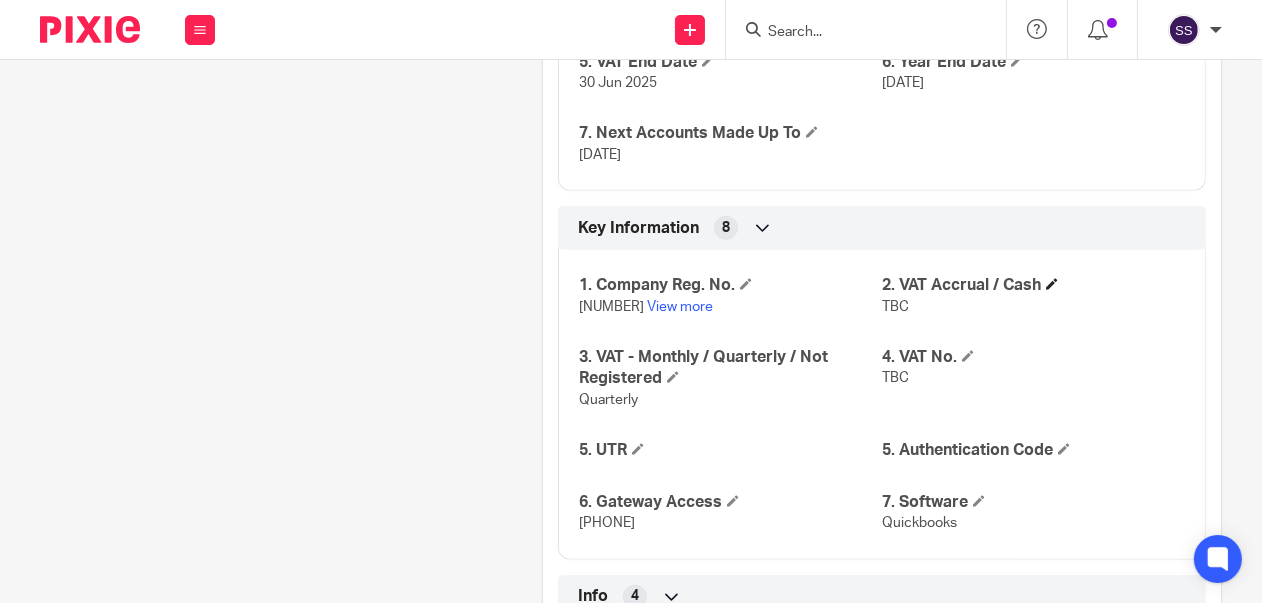 click on "2. VAT Accrual / Cash" at bounding box center [1033, 285] 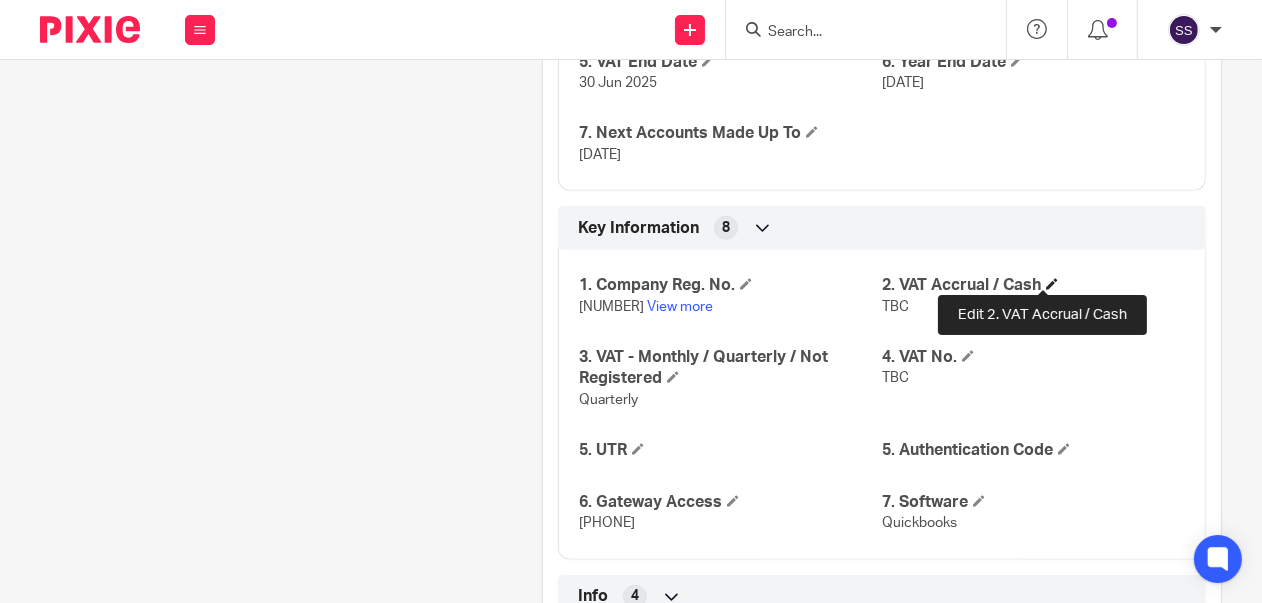 click at bounding box center [1052, 284] 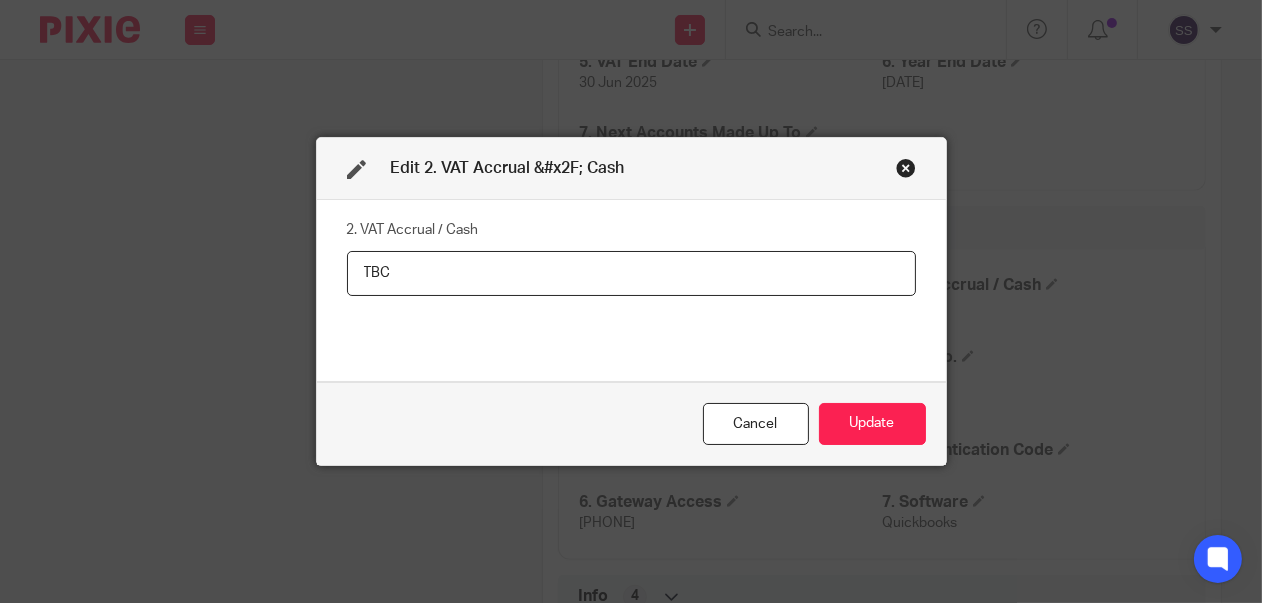 drag, startPoint x: 410, startPoint y: 271, endPoint x: 282, endPoint y: 273, distance: 128.01562 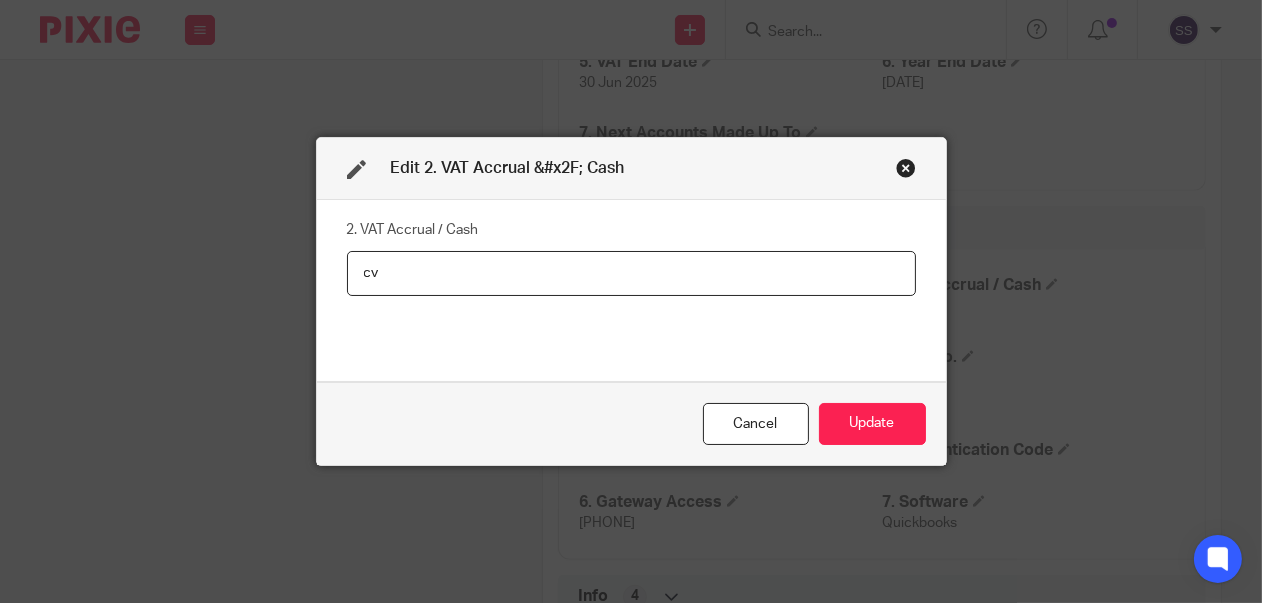 type on "c" 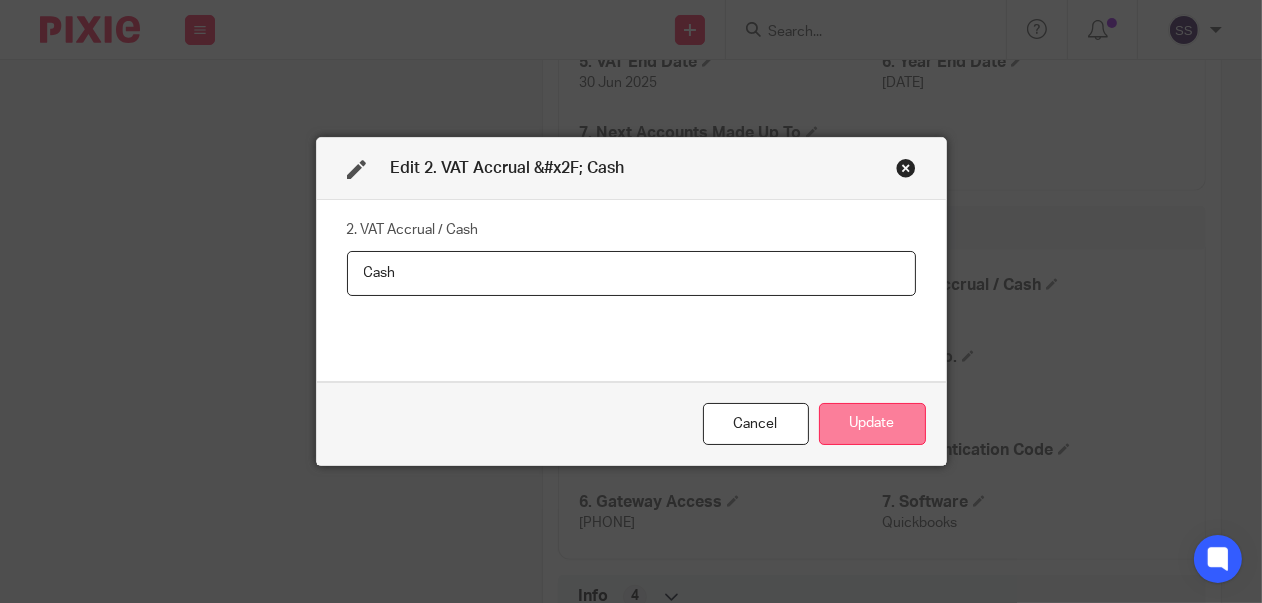 type on "Cash" 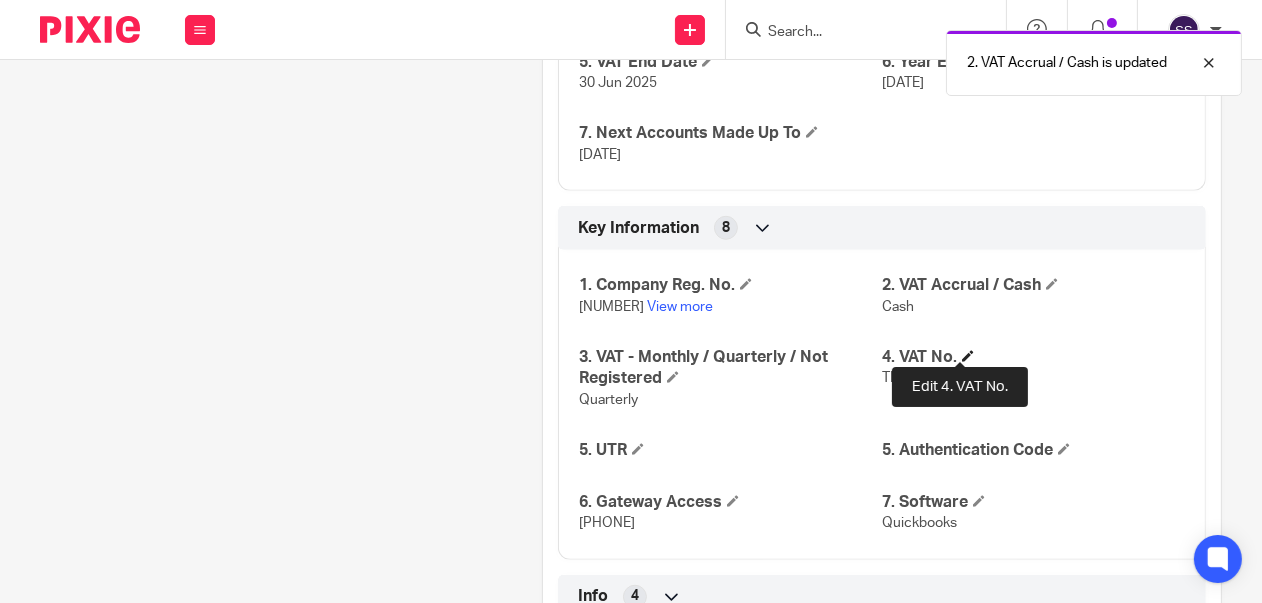 click at bounding box center [968, 356] 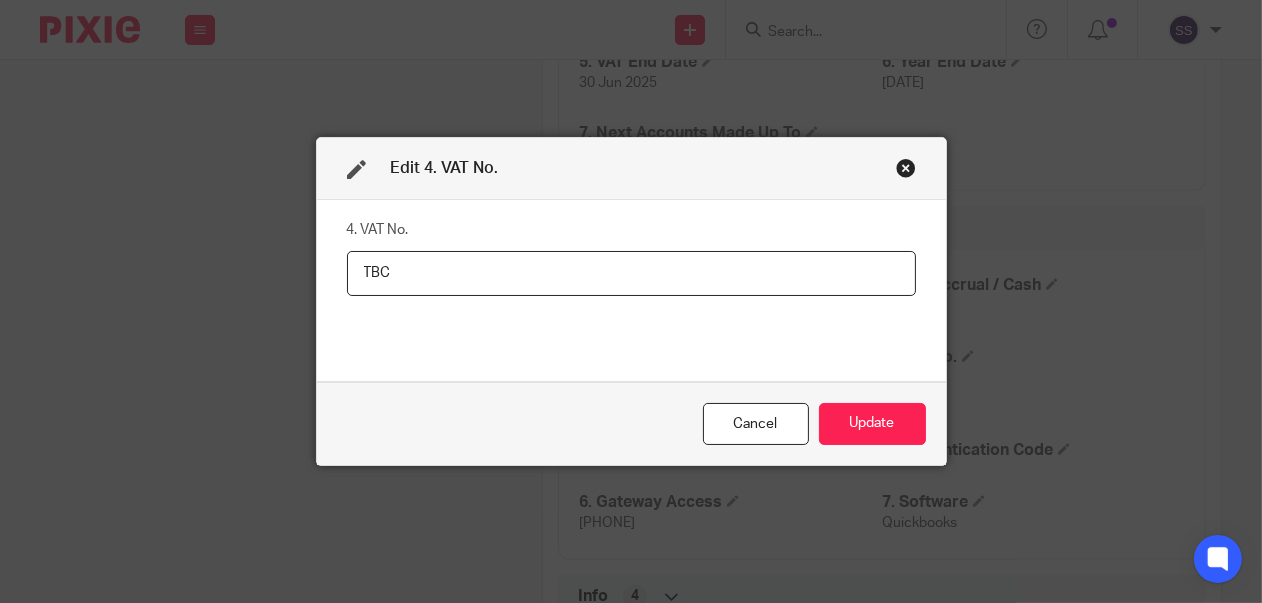 drag, startPoint x: 423, startPoint y: 269, endPoint x: 353, endPoint y: 269, distance: 70 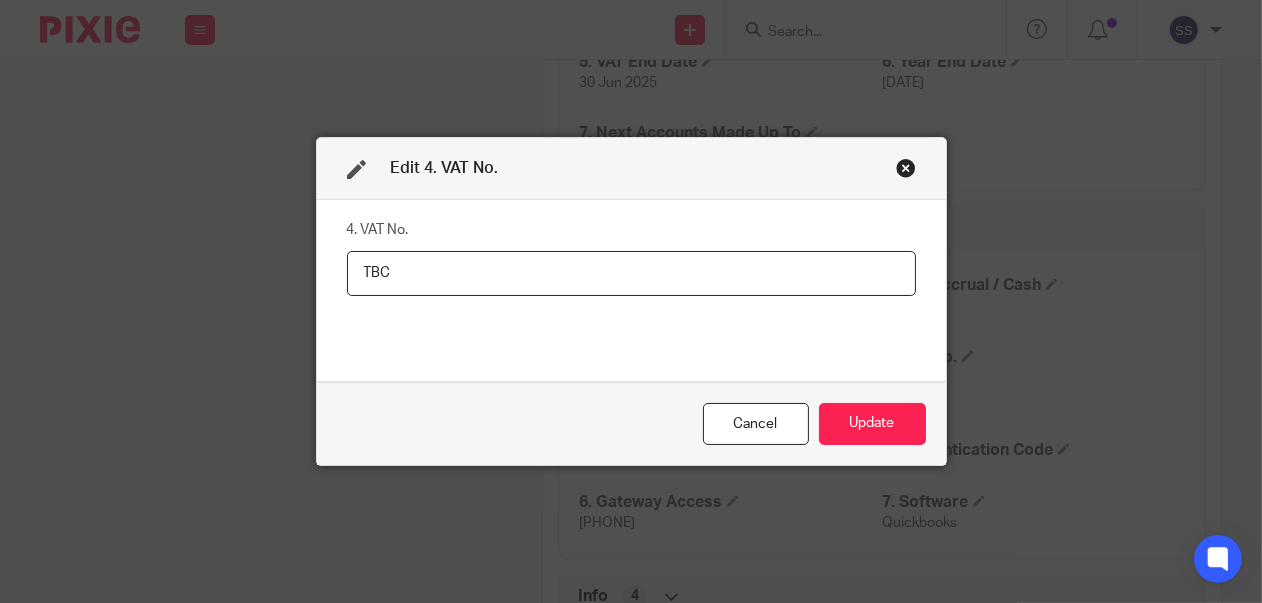 paste on "282322418" 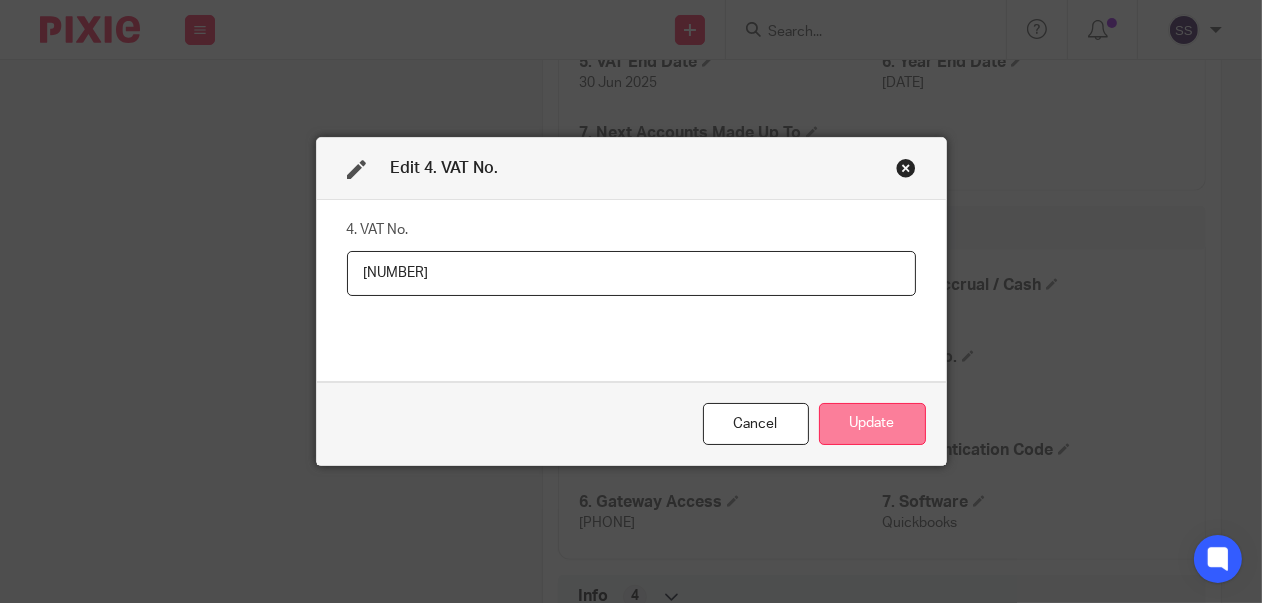 type on "282322418" 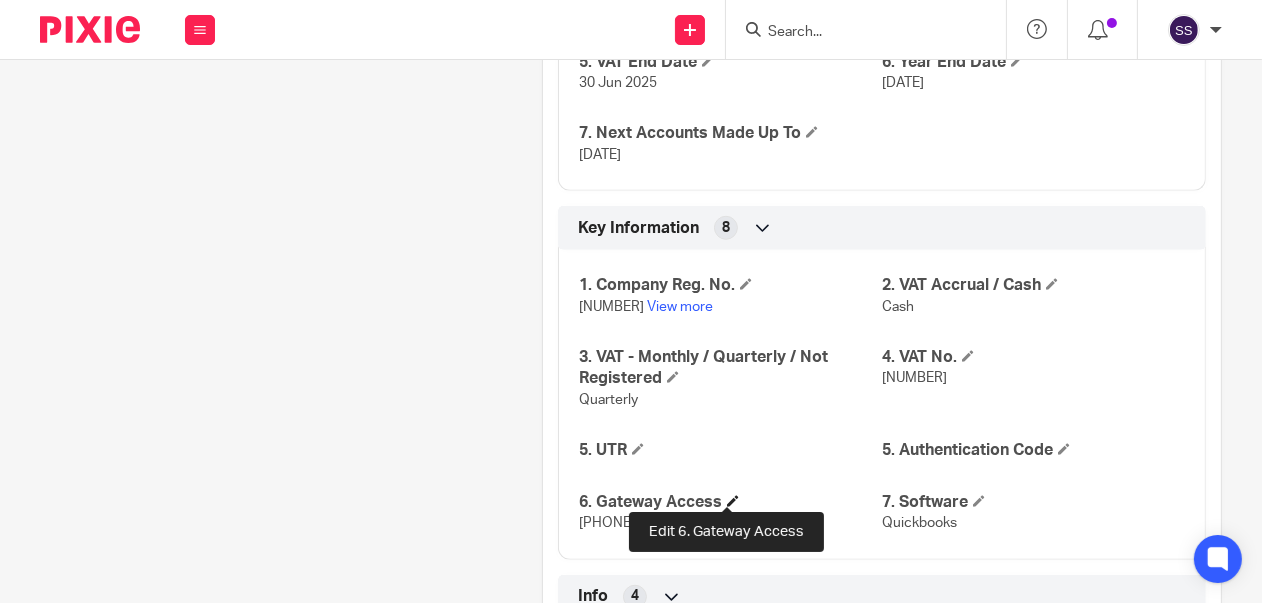 click at bounding box center (733, 501) 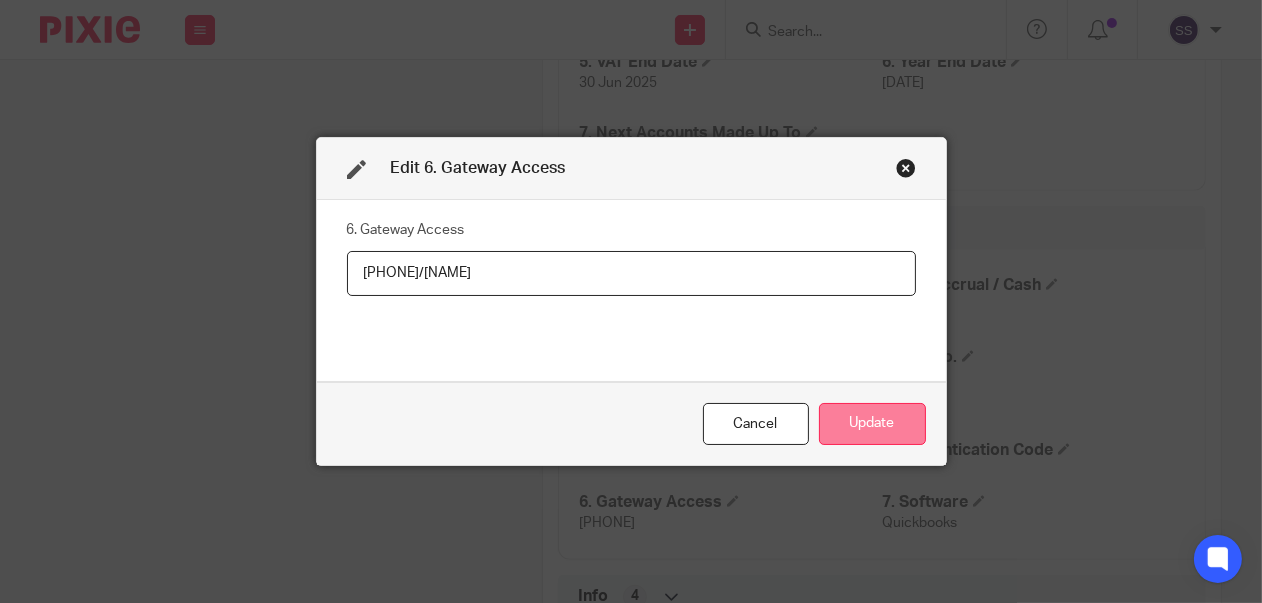 type on "349577859599/Melfine1" 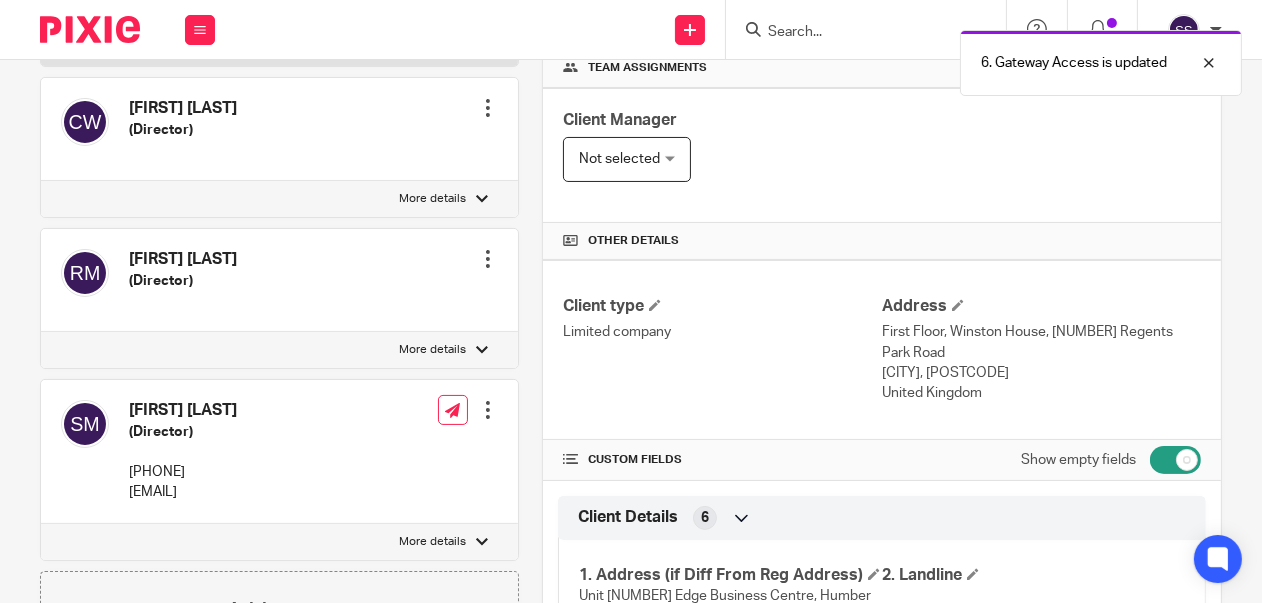 scroll, scrollTop: 0, scrollLeft: 0, axis: both 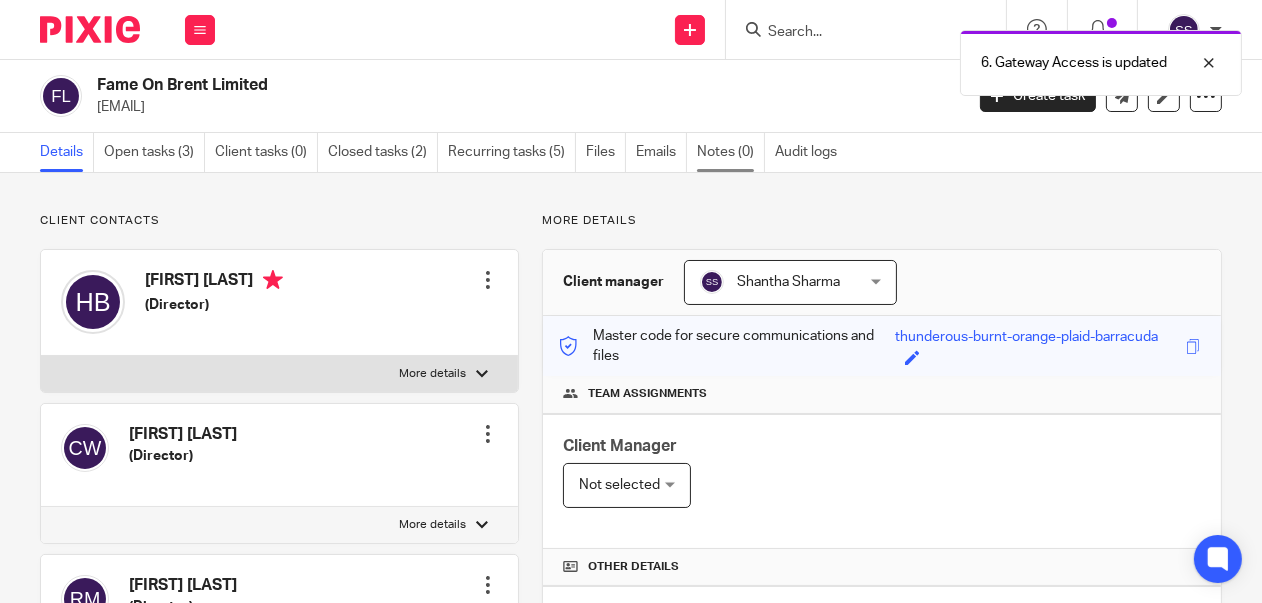 click on "Notes (0)" at bounding box center (731, 152) 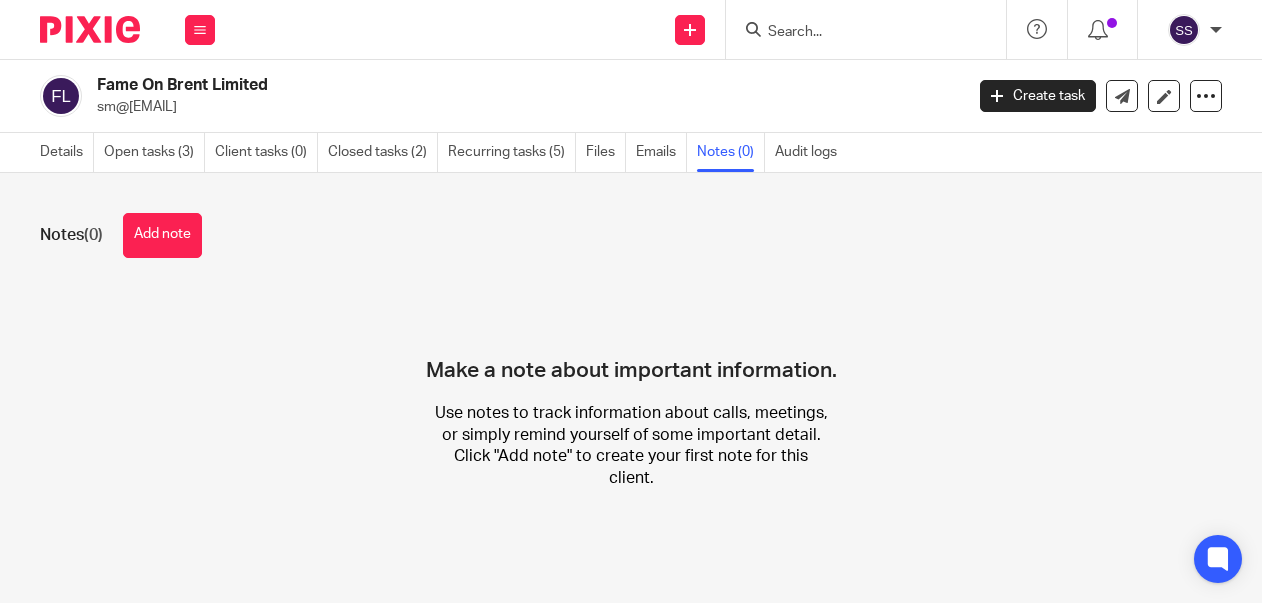 scroll, scrollTop: 0, scrollLeft: 0, axis: both 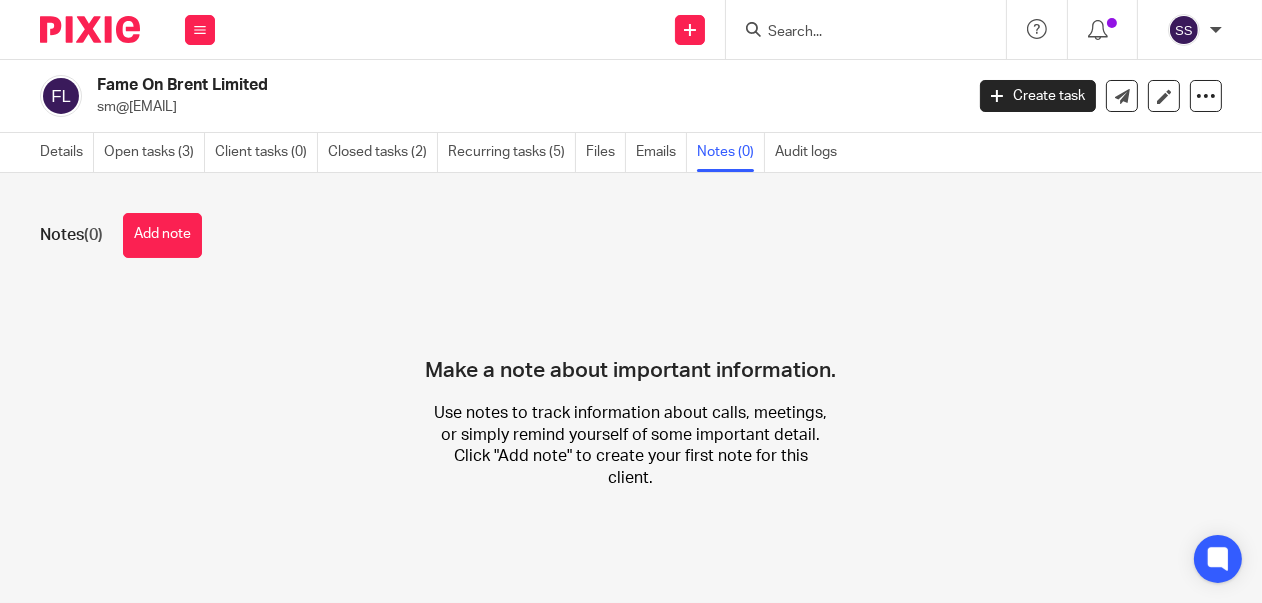 click on "Add note" at bounding box center [162, 235] 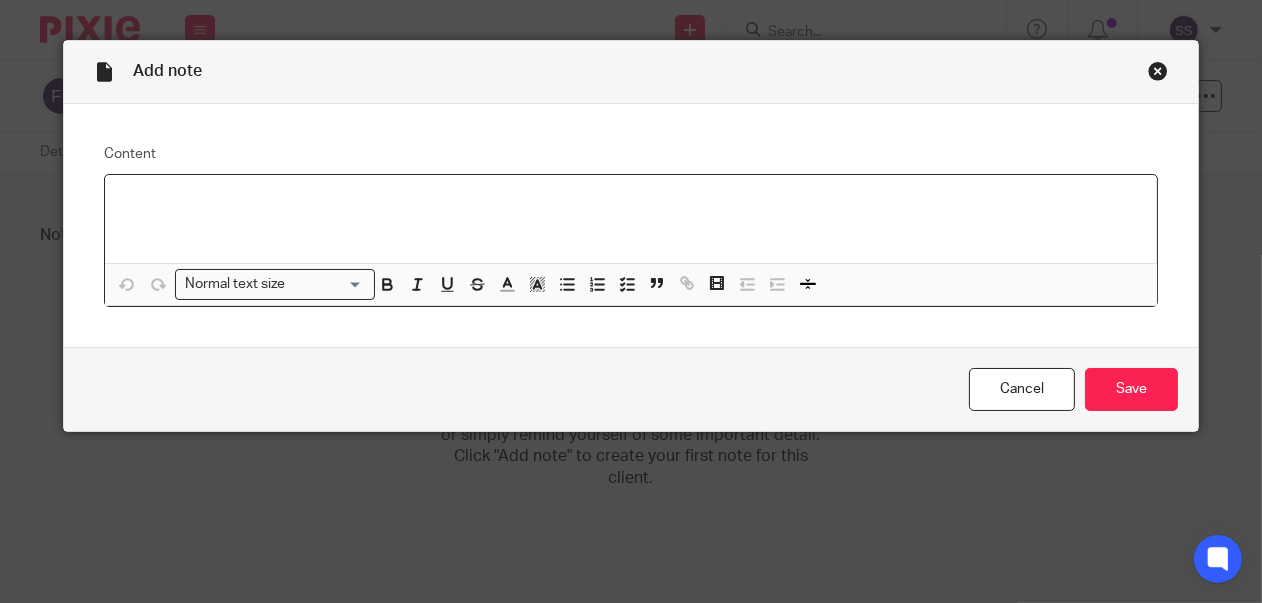 type 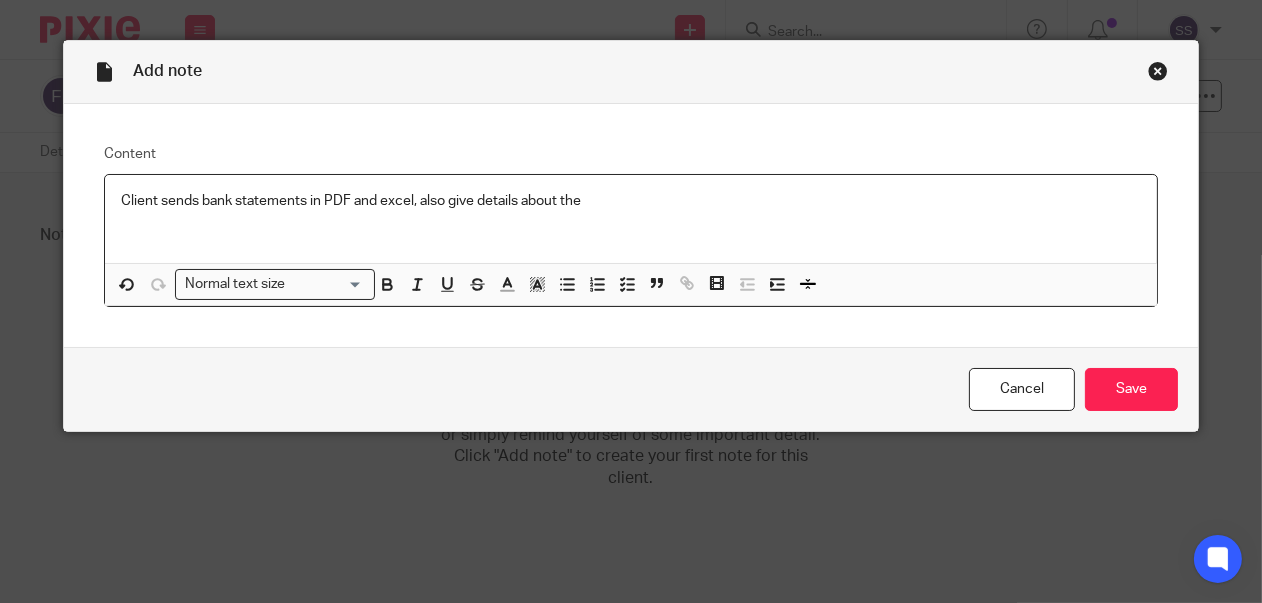 type 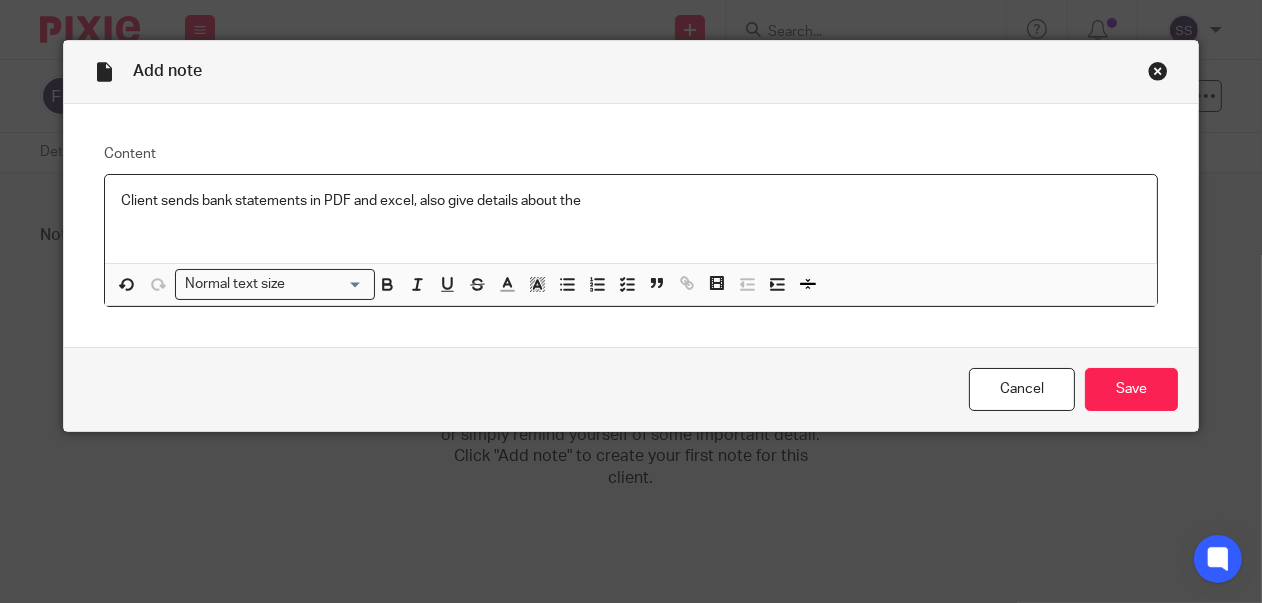 click on "Client sends bank statements in PDF and excel, also give details about the" at bounding box center (631, 219) 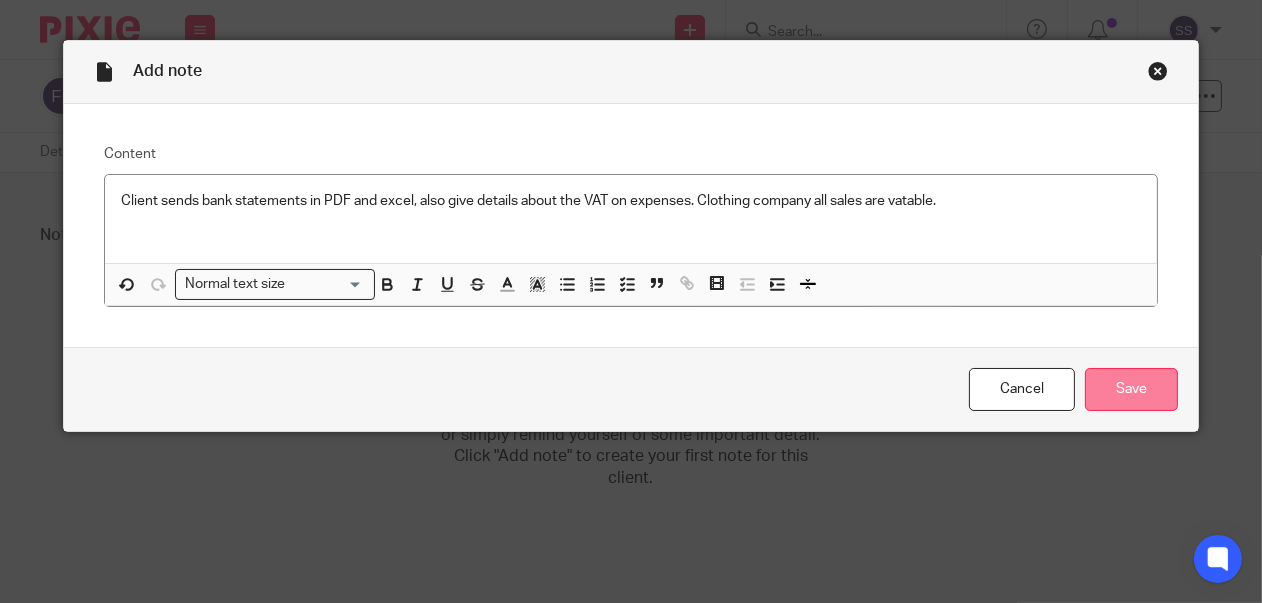 click on "Save" at bounding box center (1131, 389) 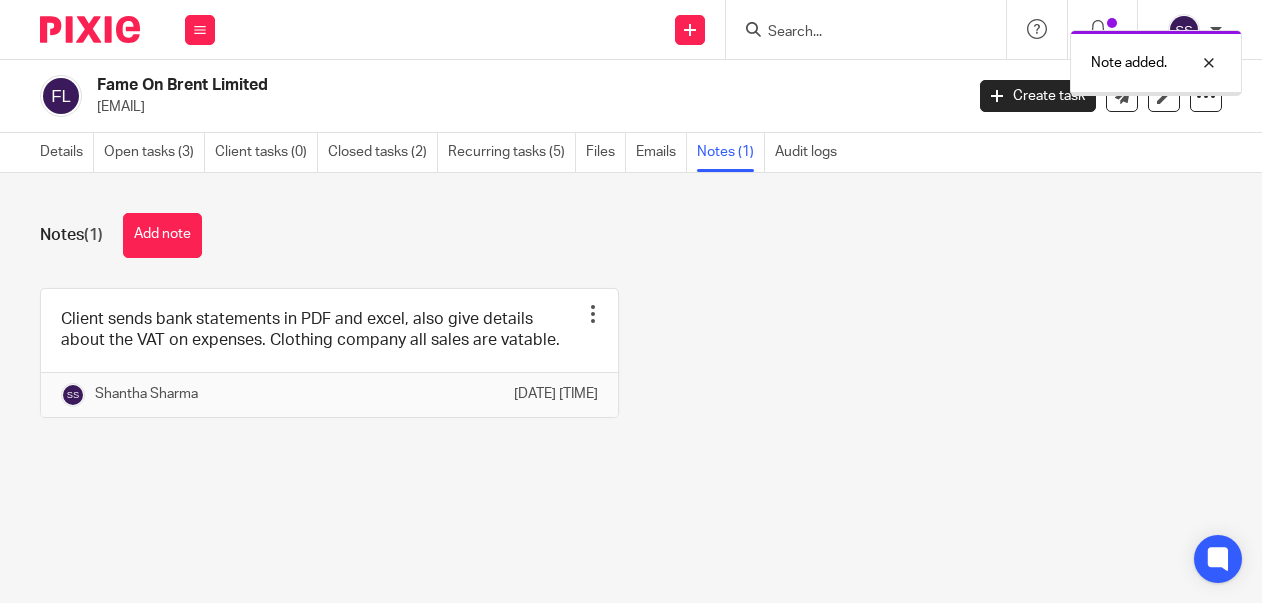 scroll, scrollTop: 0, scrollLeft: 0, axis: both 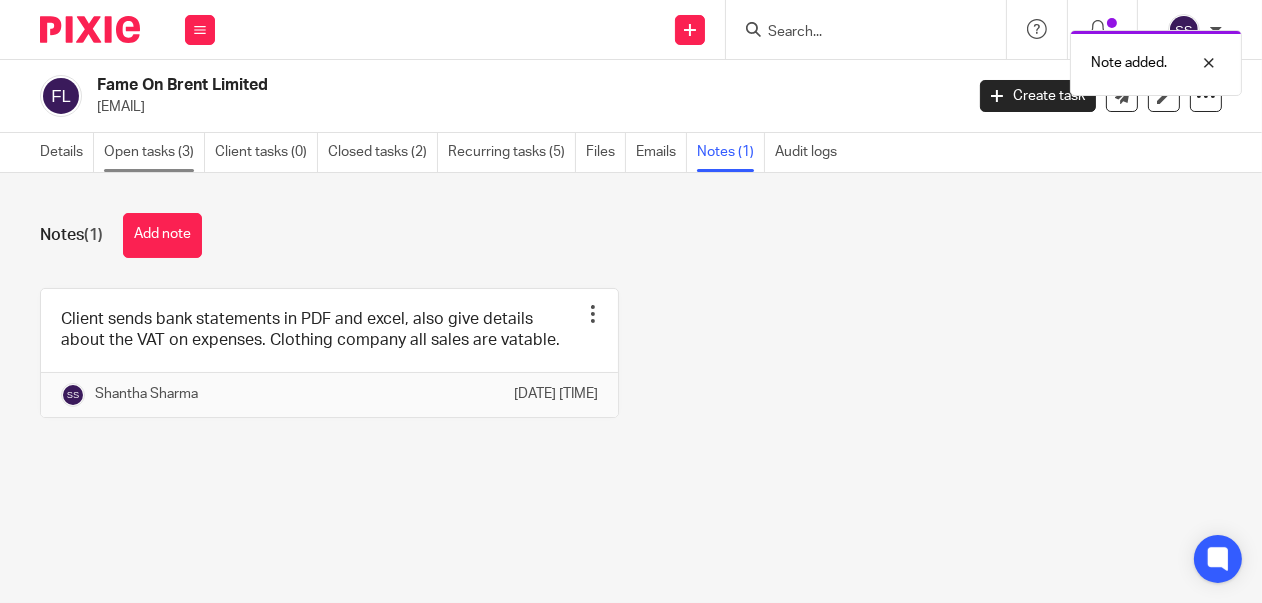 click on "Open tasks (3)" at bounding box center (154, 152) 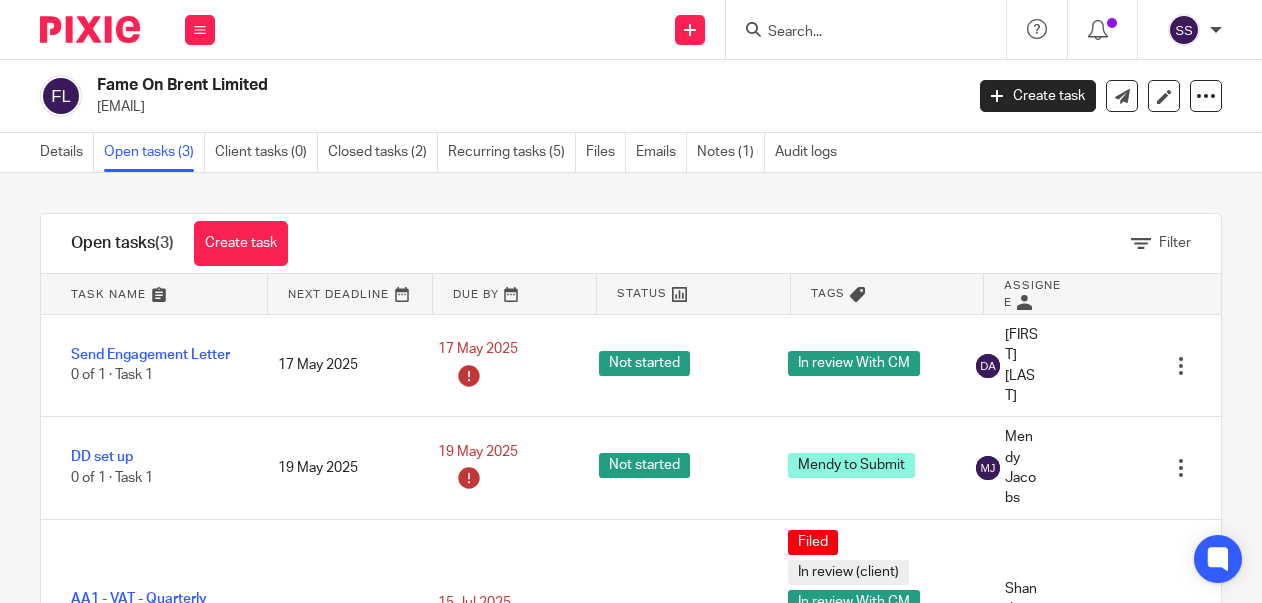 scroll, scrollTop: 0, scrollLeft: 0, axis: both 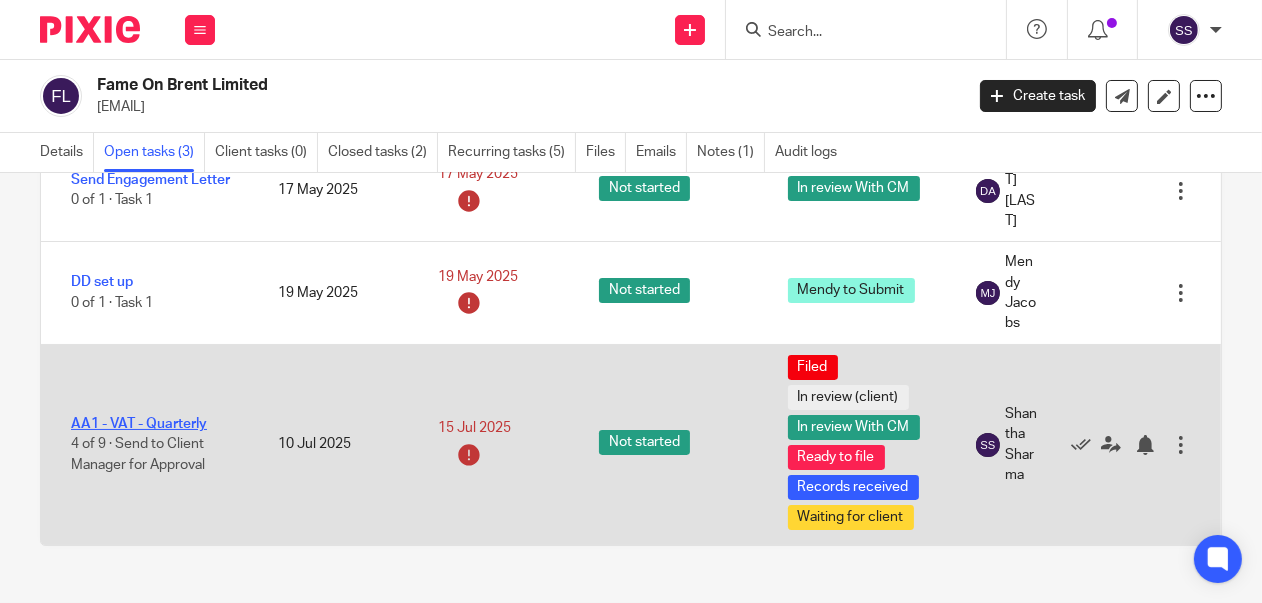 click on "AA1 - VAT - Quarterly" at bounding box center [139, 424] 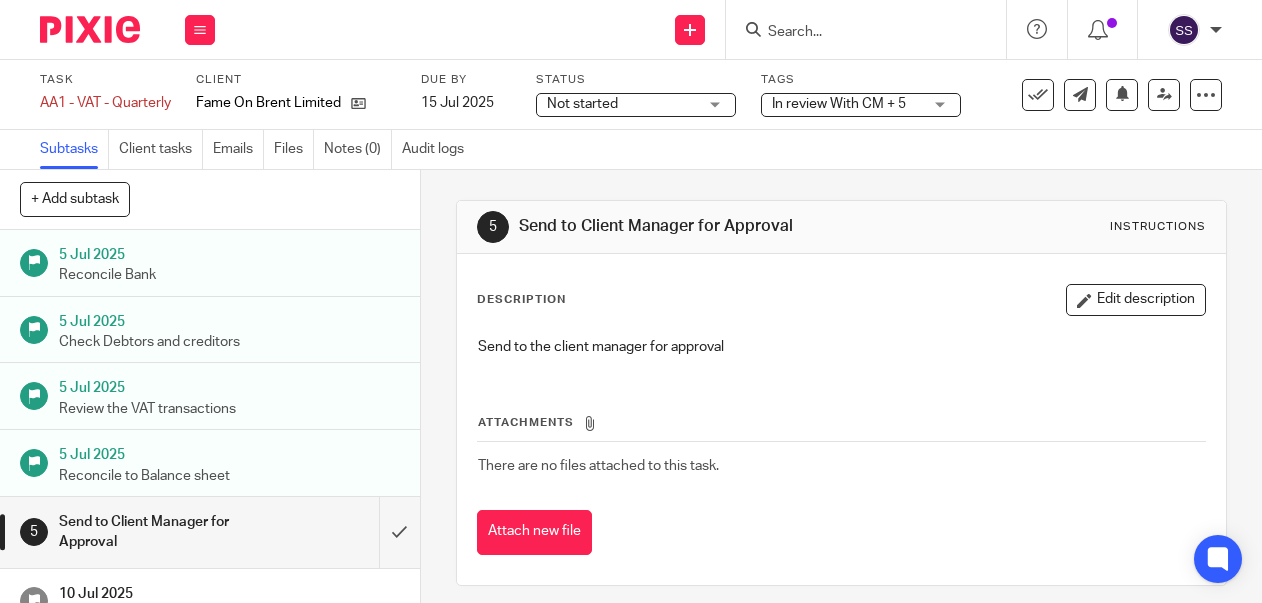 scroll, scrollTop: 0, scrollLeft: 0, axis: both 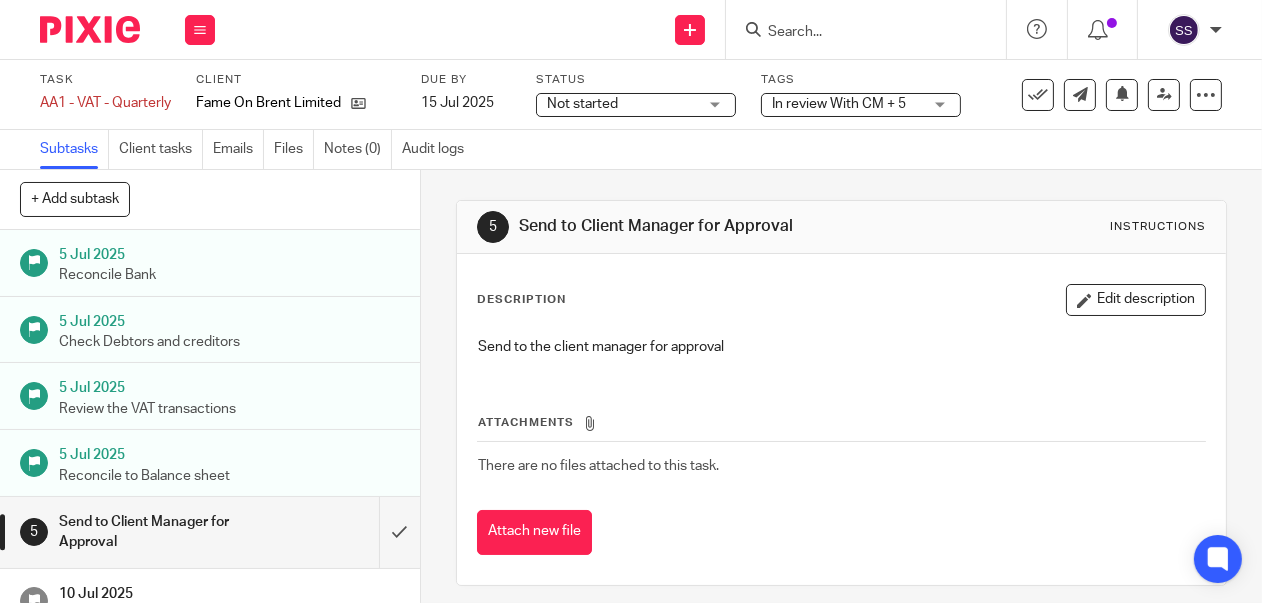click on "In review With CM + 5" at bounding box center (861, 105) 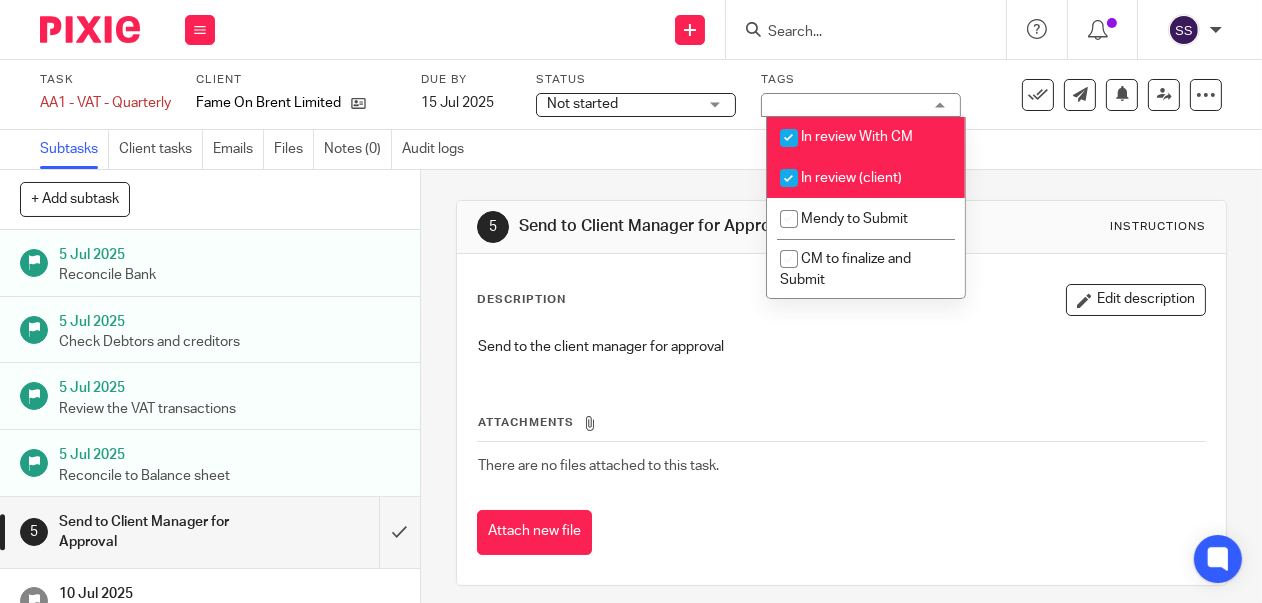 drag, startPoint x: 793, startPoint y: 178, endPoint x: 808, endPoint y: 191, distance: 19.849434 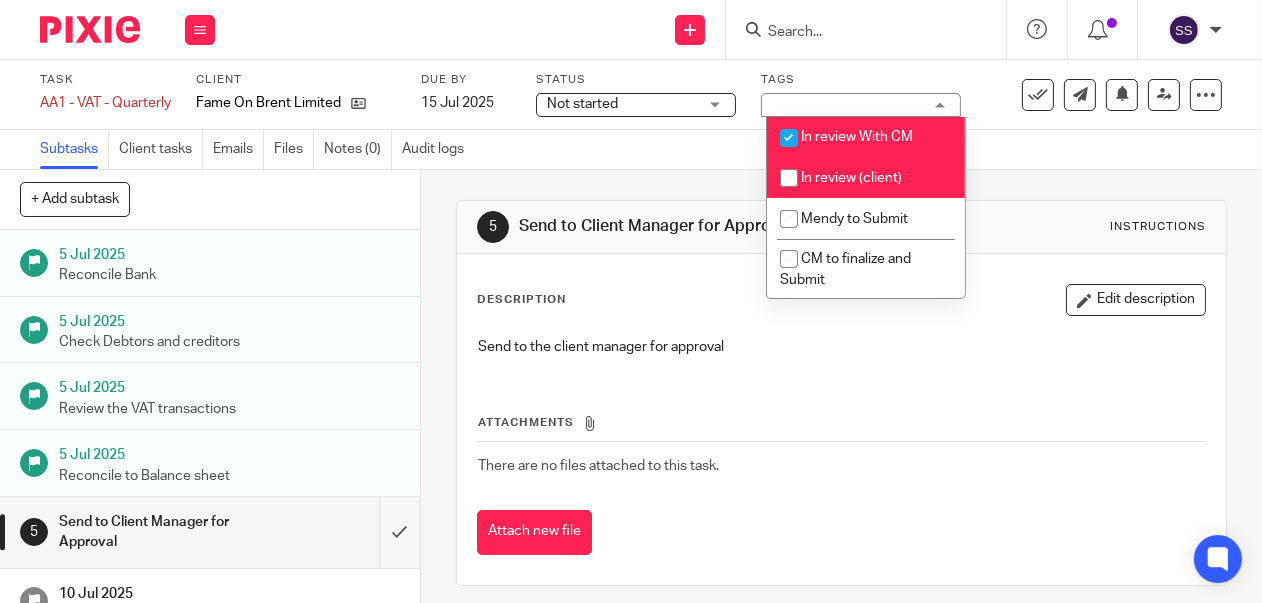 checkbox on "false" 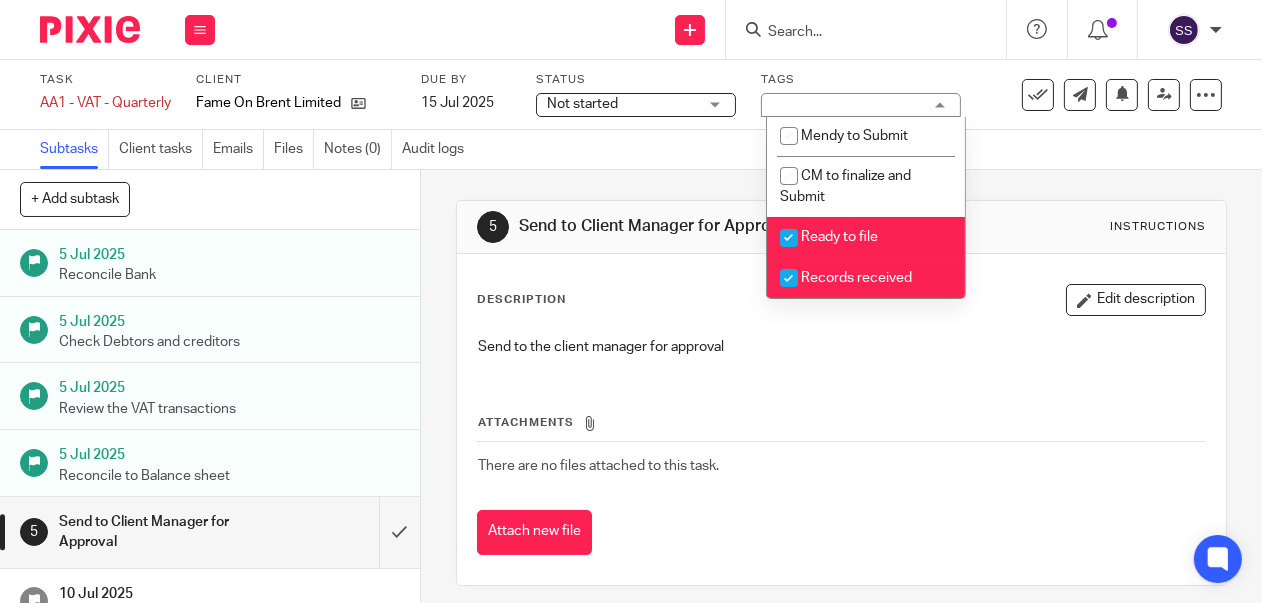 scroll, scrollTop: 80, scrollLeft: 0, axis: vertical 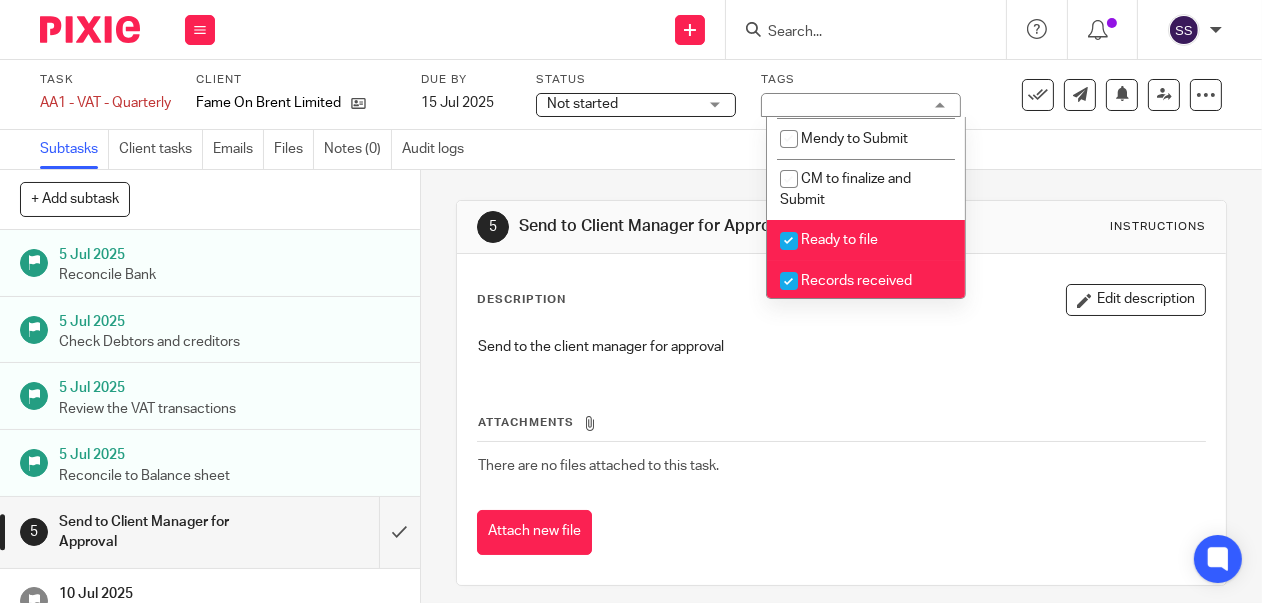 click at bounding box center [789, 241] 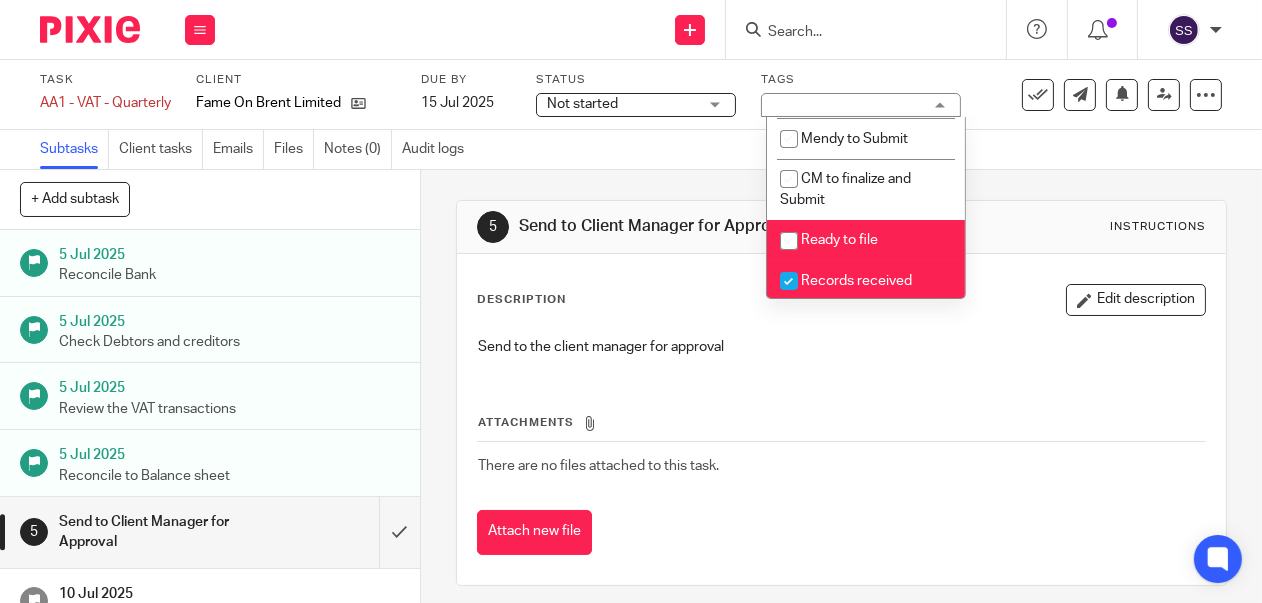 checkbox on "false" 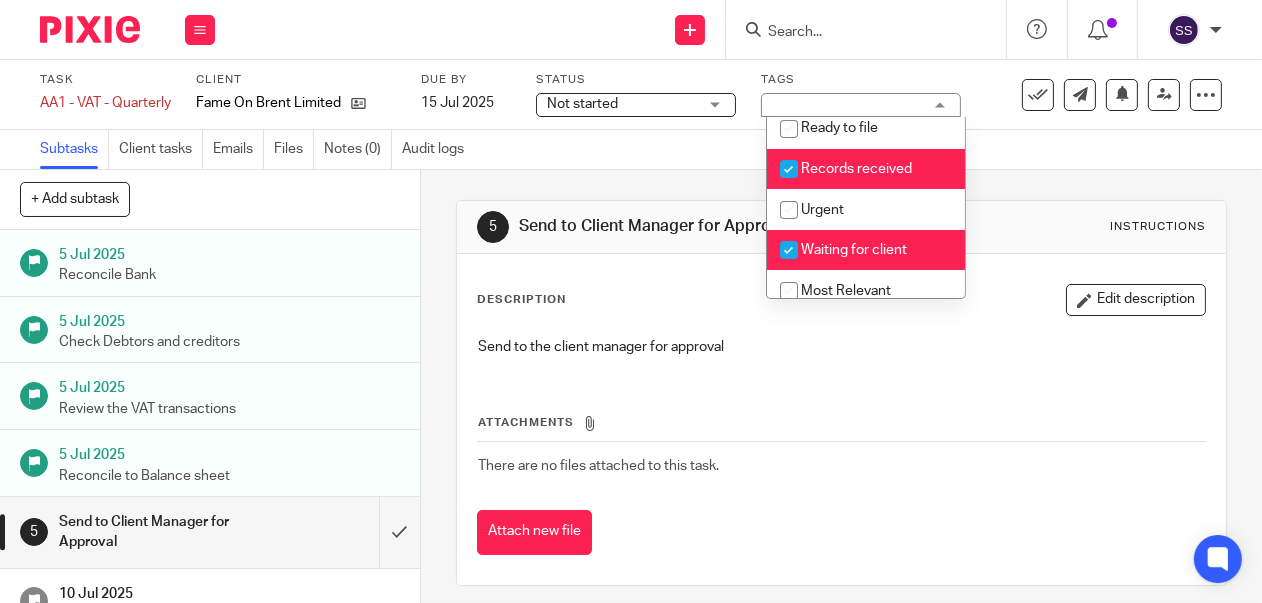 scroll, scrollTop: 195, scrollLeft: 0, axis: vertical 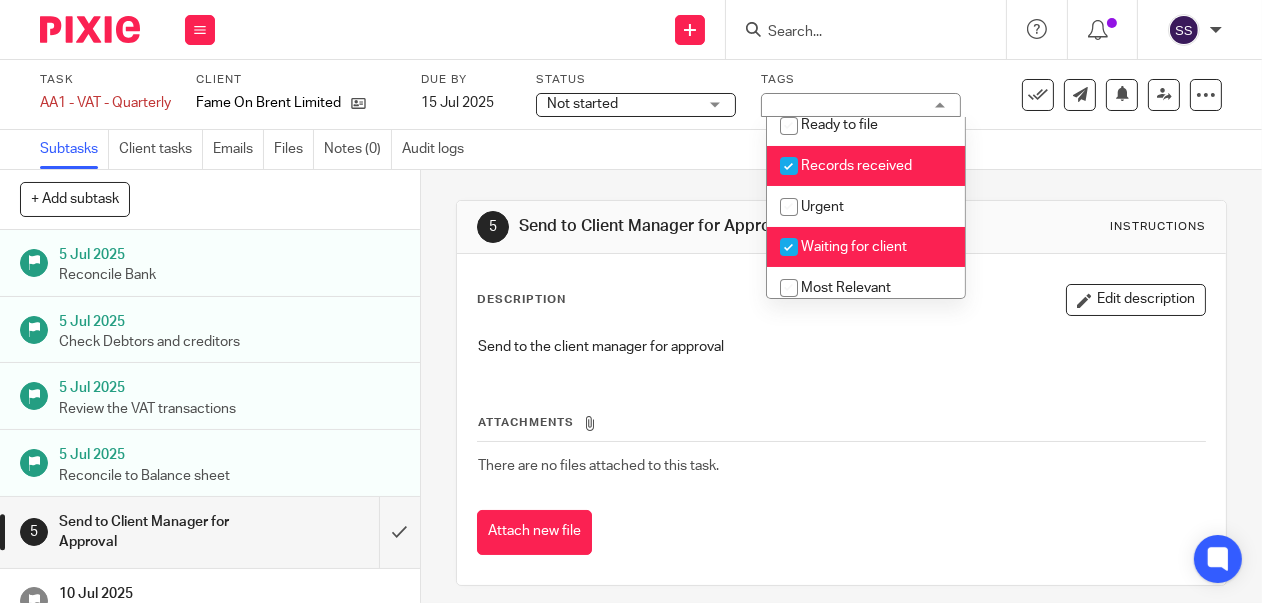 drag, startPoint x: 797, startPoint y: 164, endPoint x: 795, endPoint y: 208, distance: 44.04543 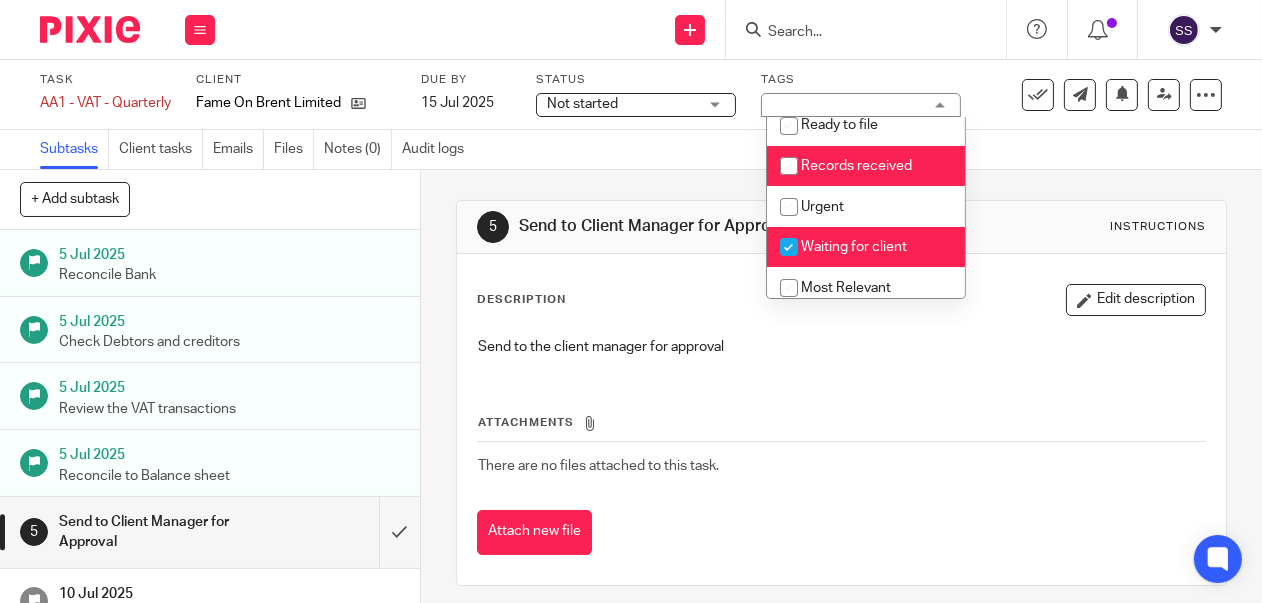 checkbox on "false" 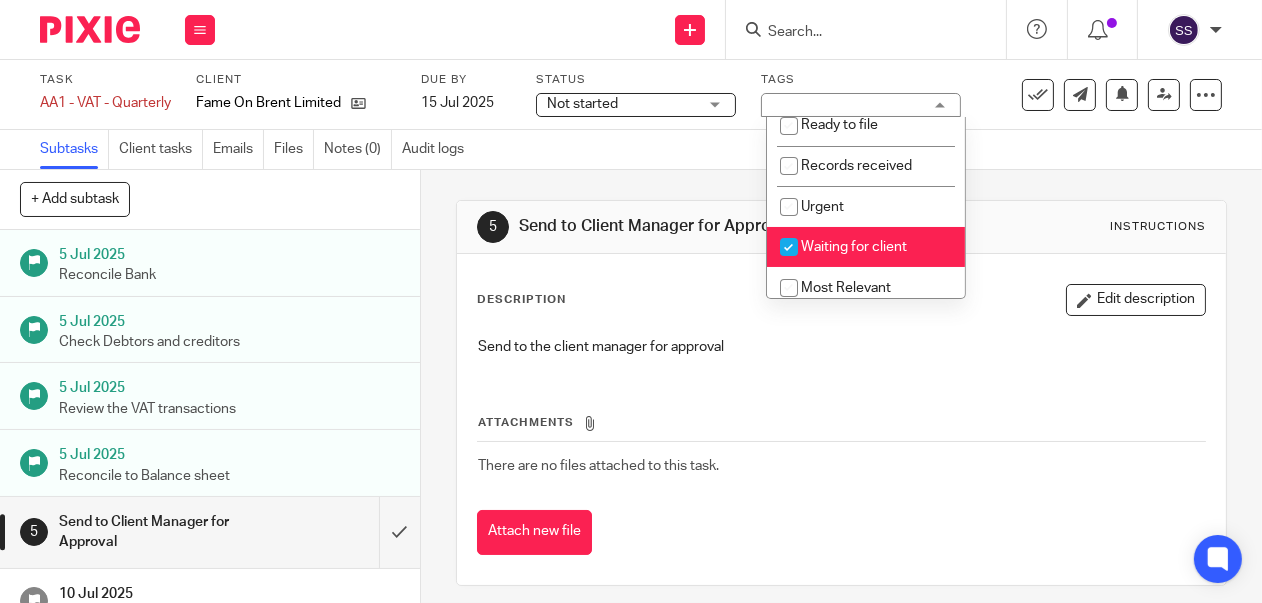 click at bounding box center [789, 247] 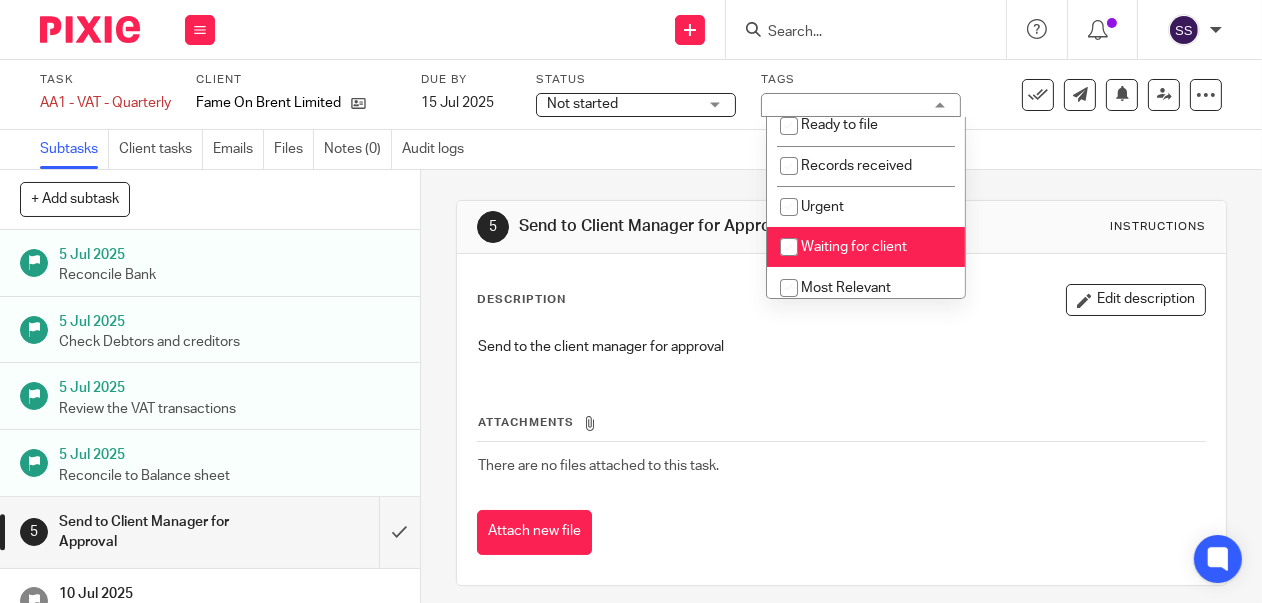 checkbox on "false" 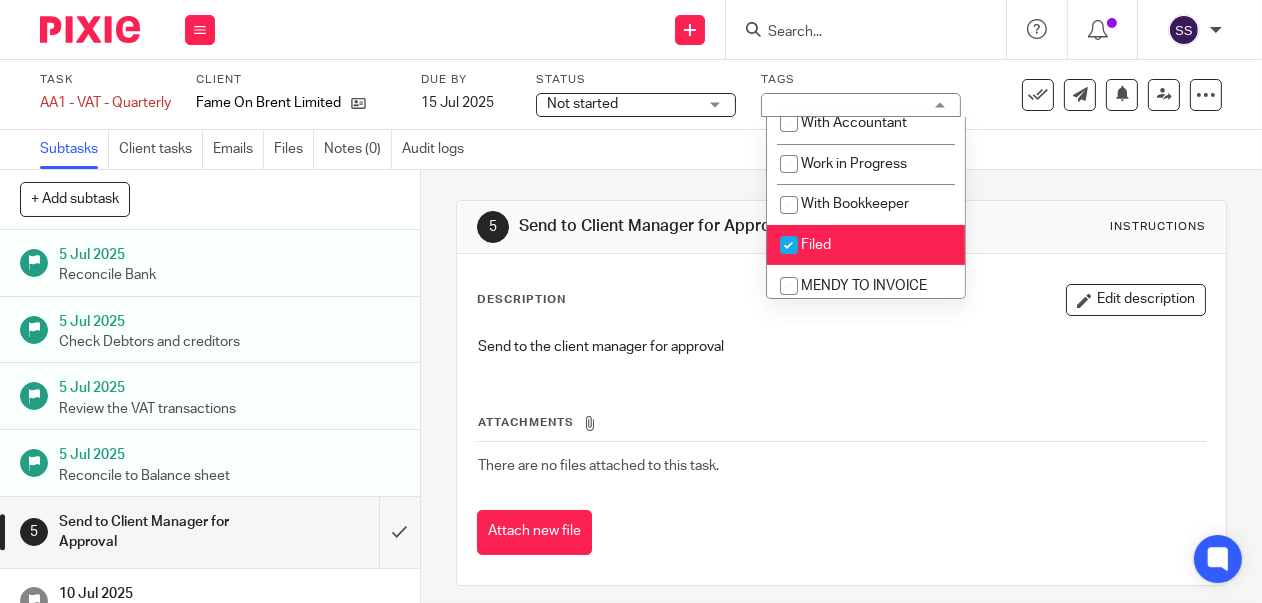 scroll, scrollTop: 433, scrollLeft: 0, axis: vertical 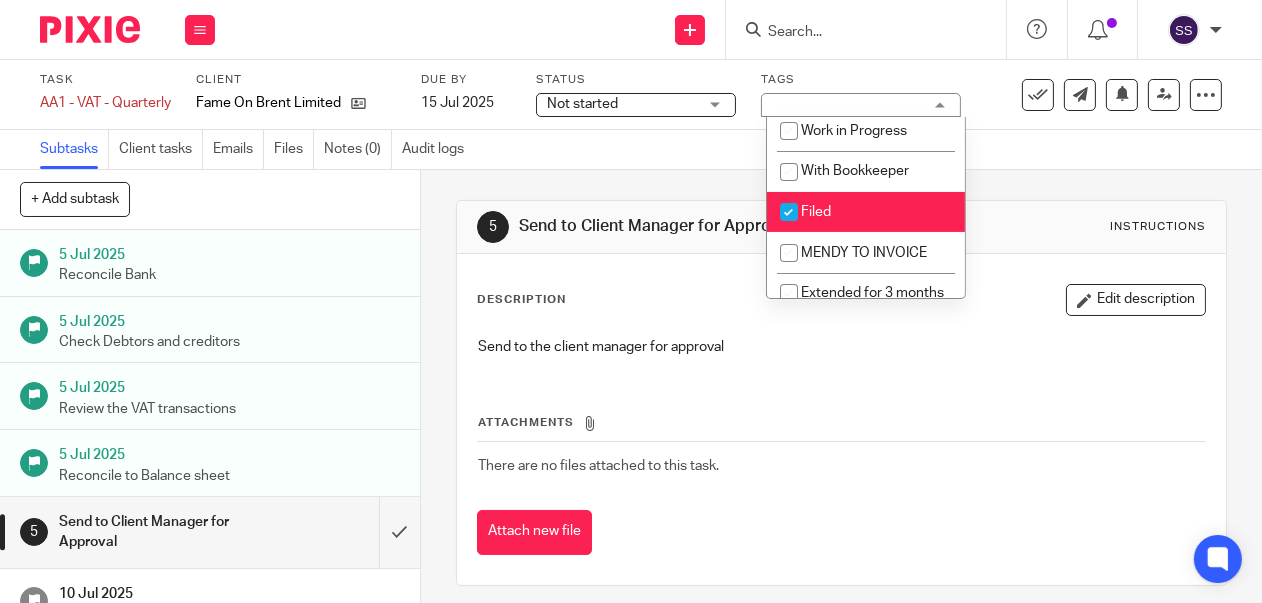 click at bounding box center (789, 212) 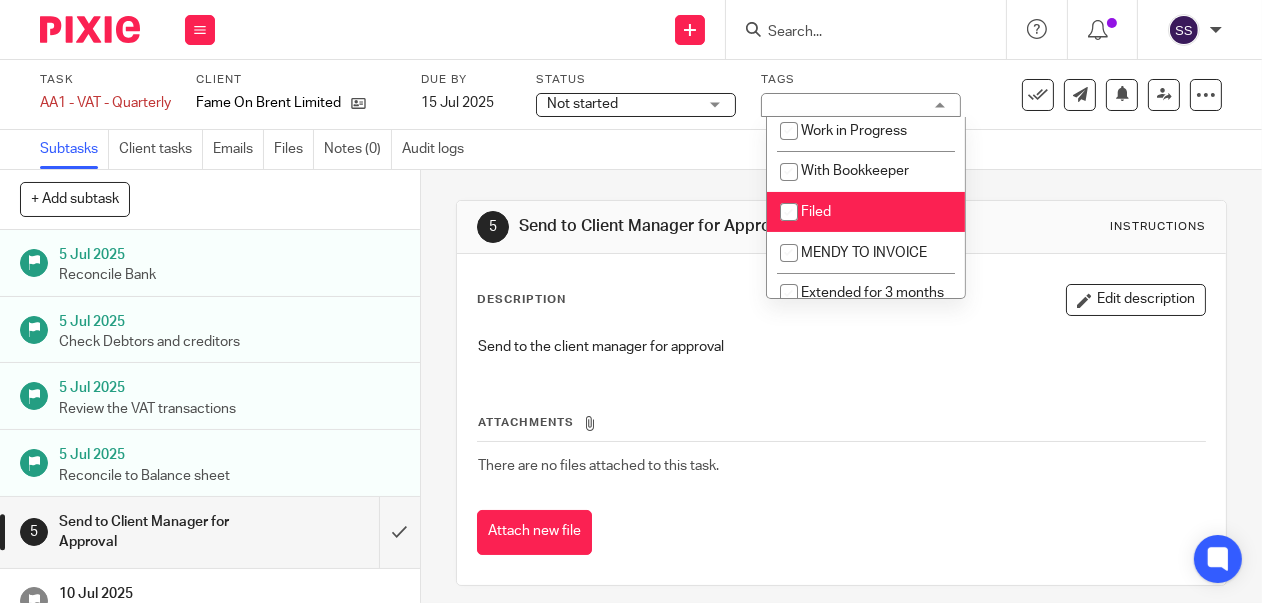 checkbox on "false" 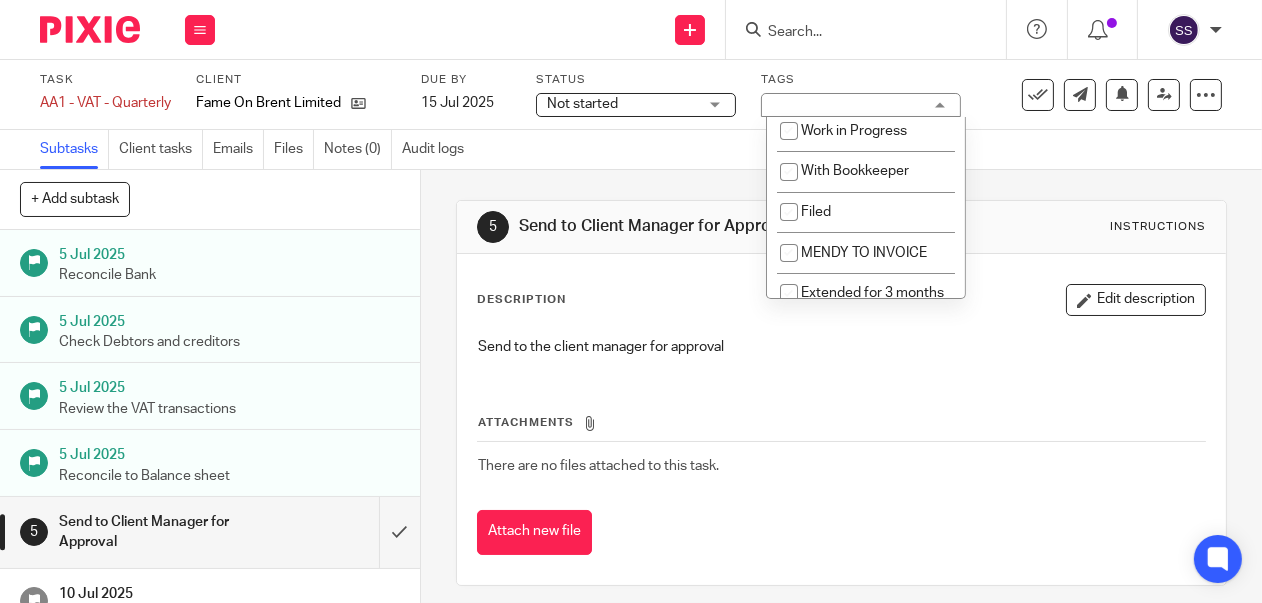 click on "5
Send to Client Manager for Approval
Instructions" at bounding box center (841, 227) 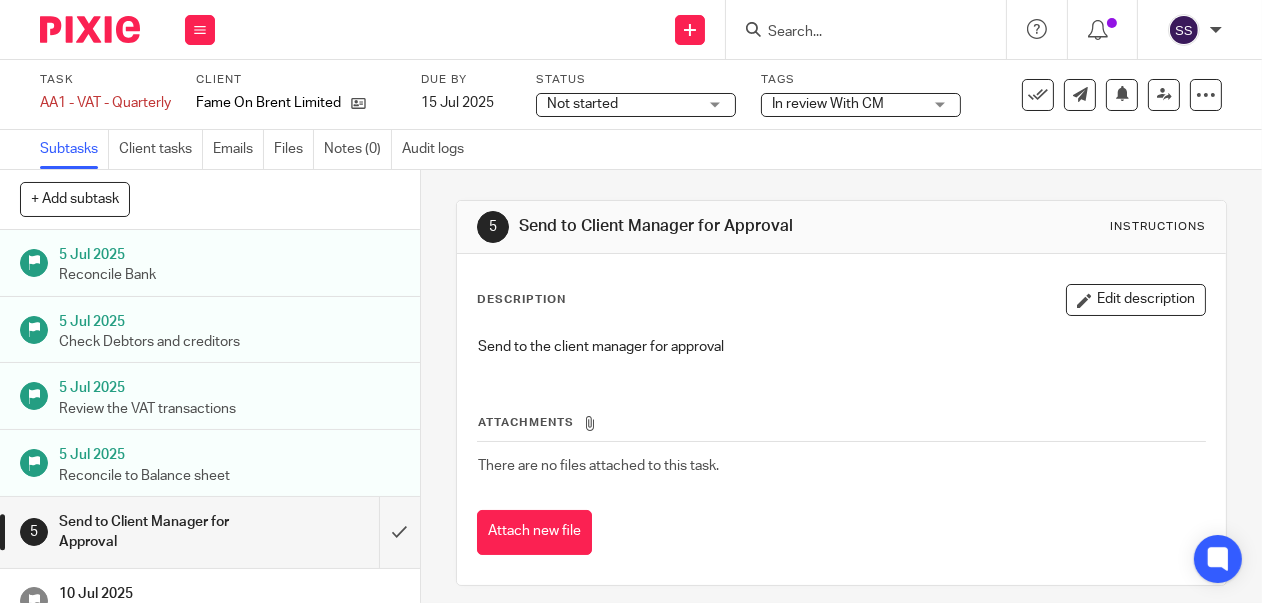 click on "Not started
Not started" at bounding box center (636, 105) 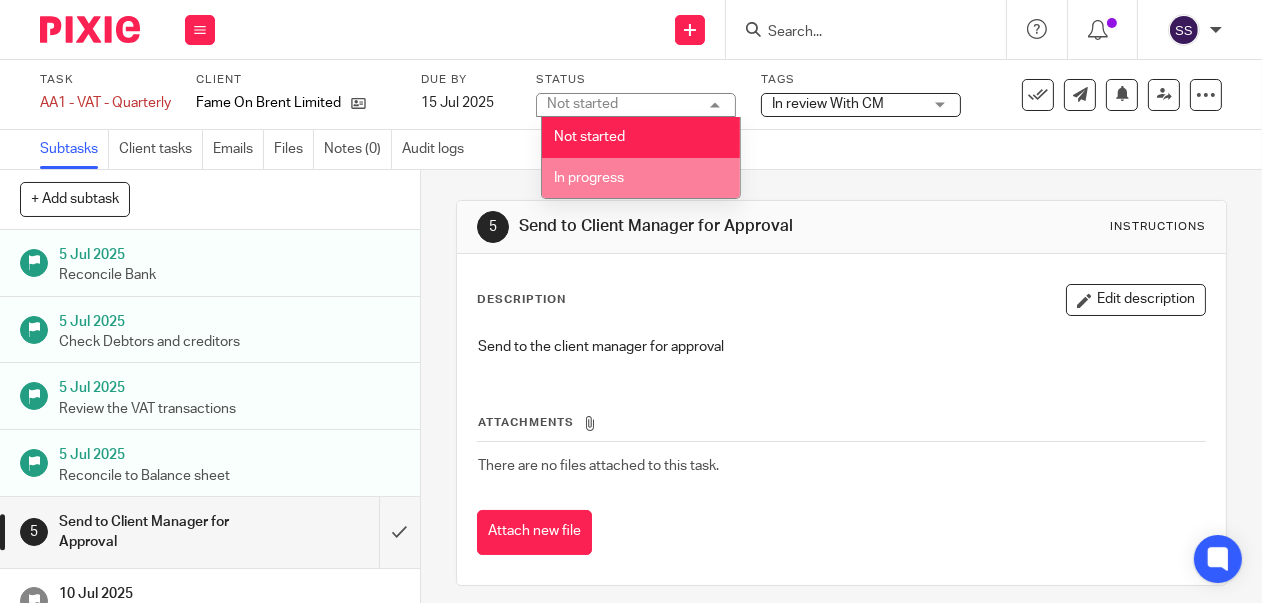 click on "In progress" at bounding box center [641, 178] 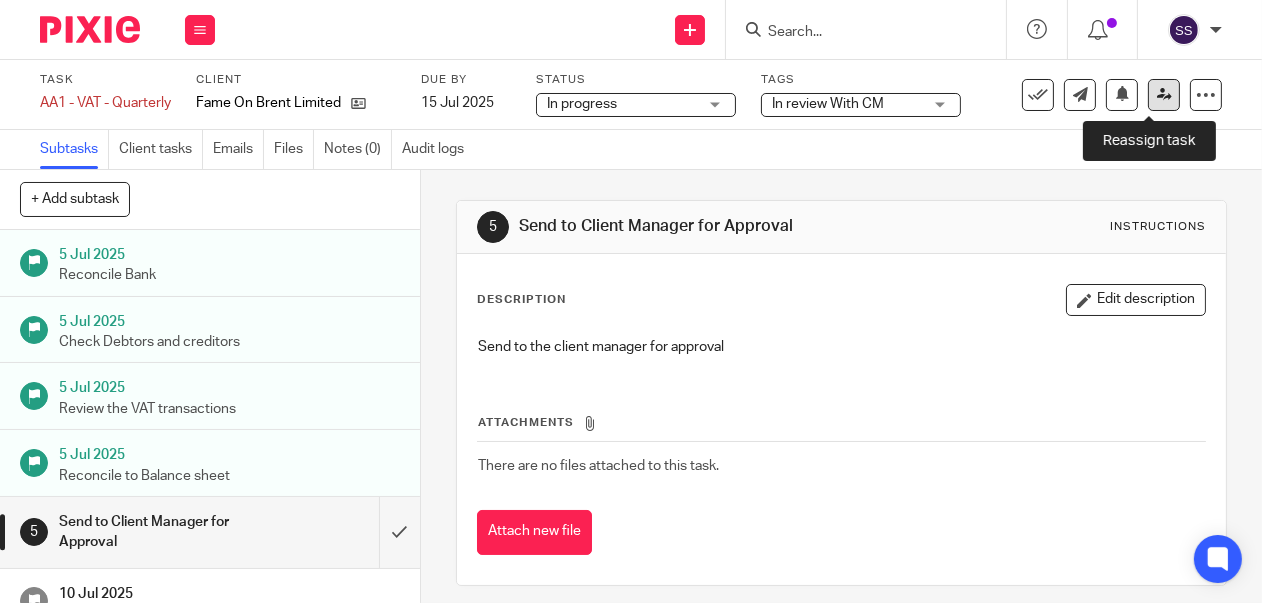 click at bounding box center (1164, 94) 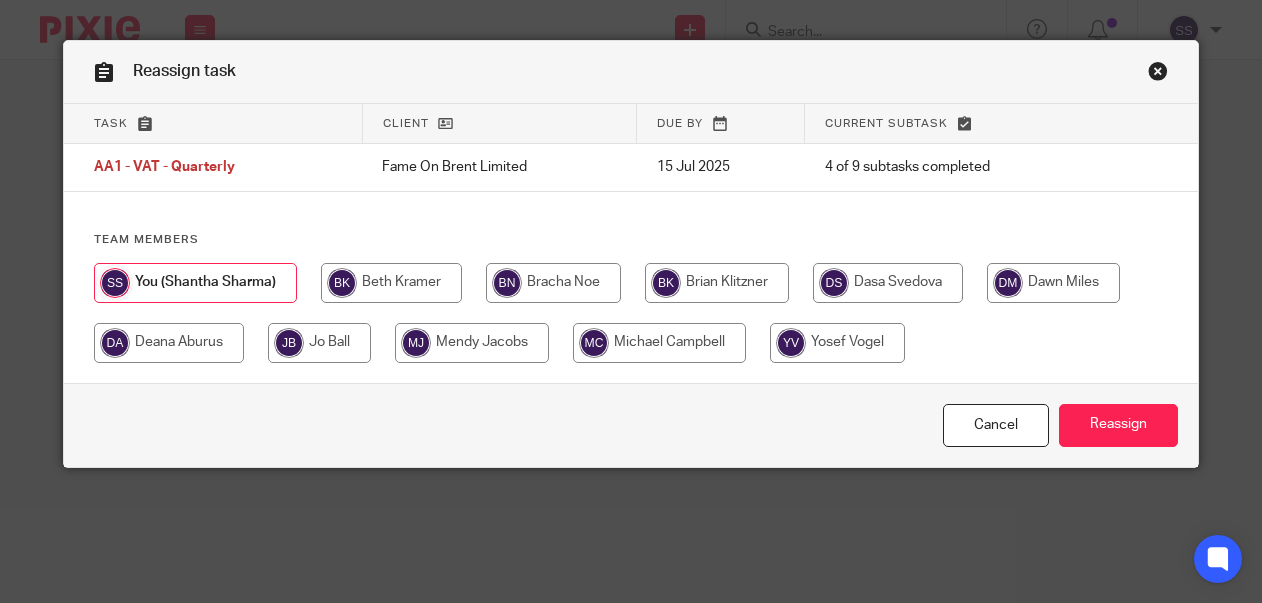 scroll, scrollTop: 0, scrollLeft: 0, axis: both 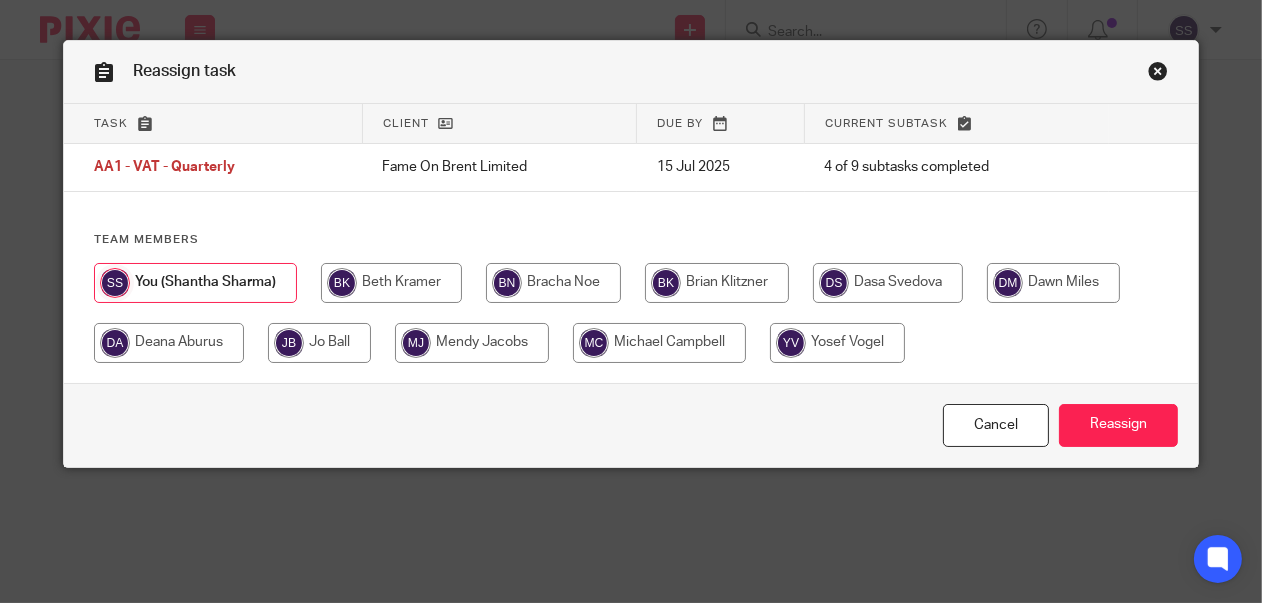 click at bounding box center (319, 343) 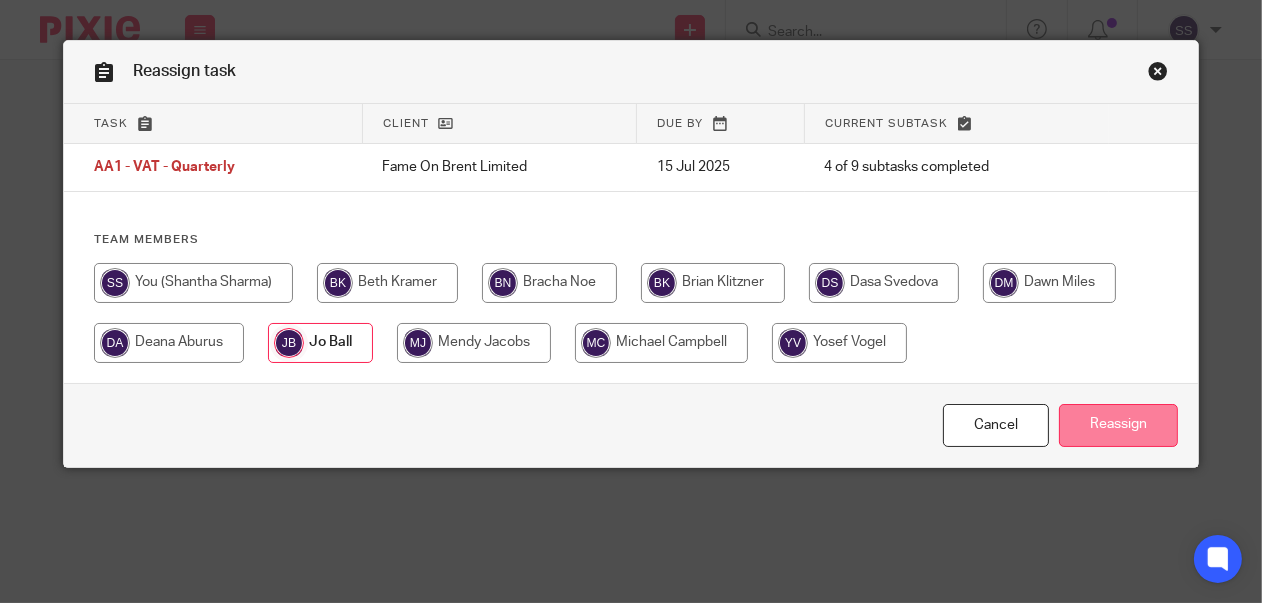 click on "Reassign" at bounding box center [1118, 425] 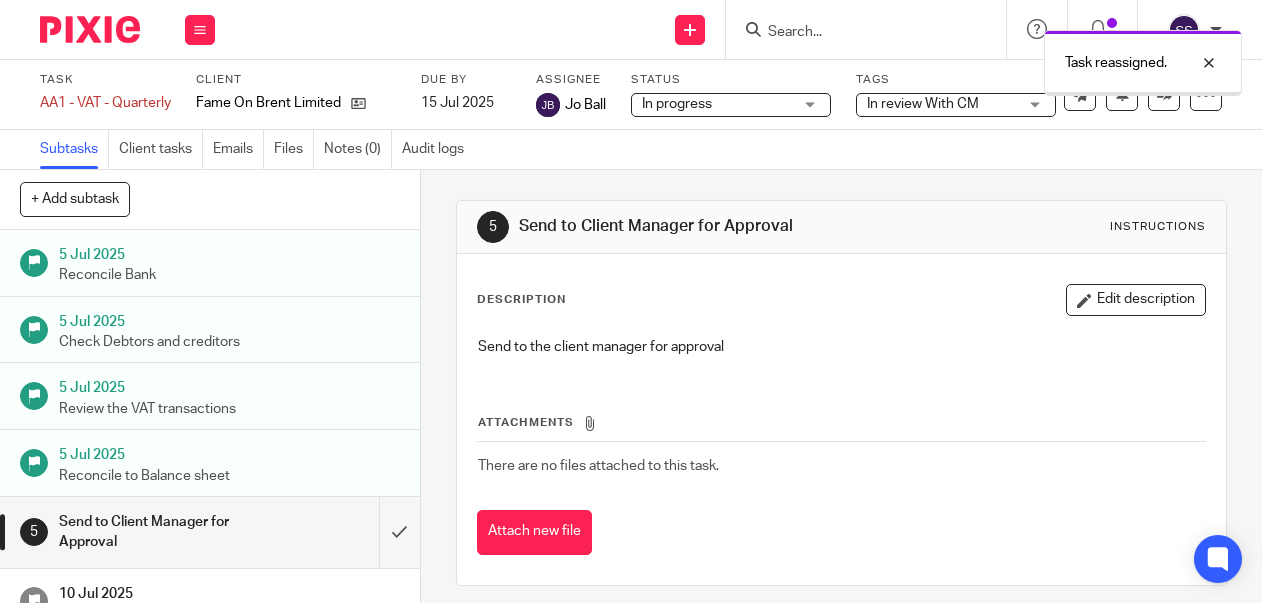 scroll, scrollTop: 0, scrollLeft: 0, axis: both 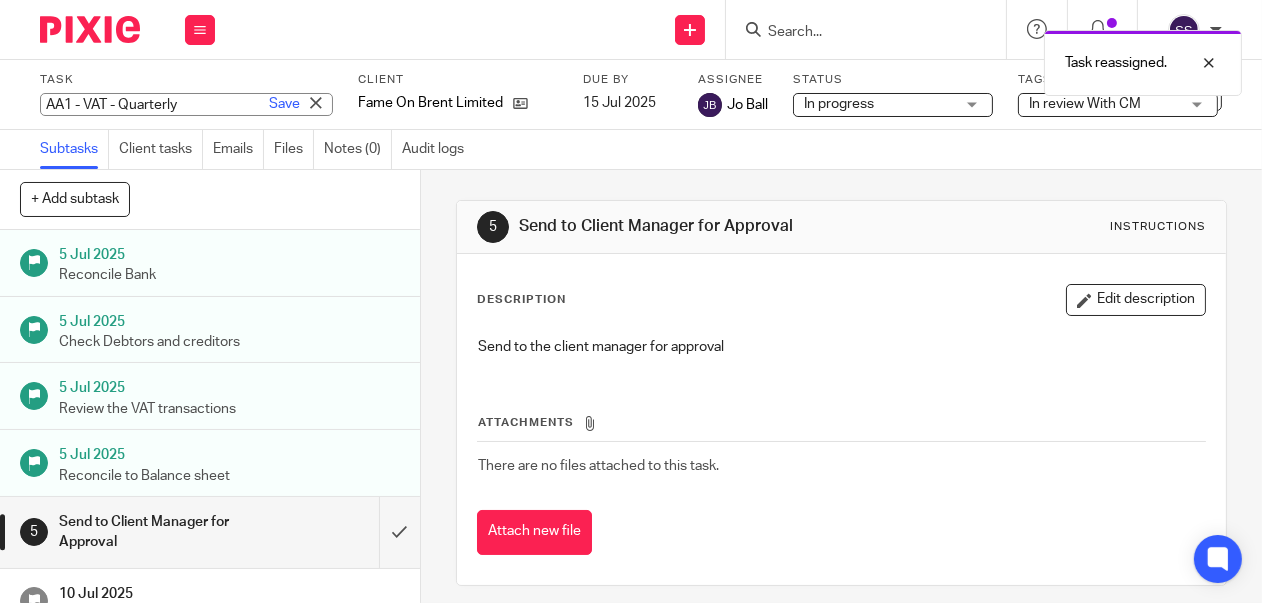 click on "AA1 - VAT - Quarterly   Save
AA1 - VAT - Quarterly" at bounding box center [186, 104] 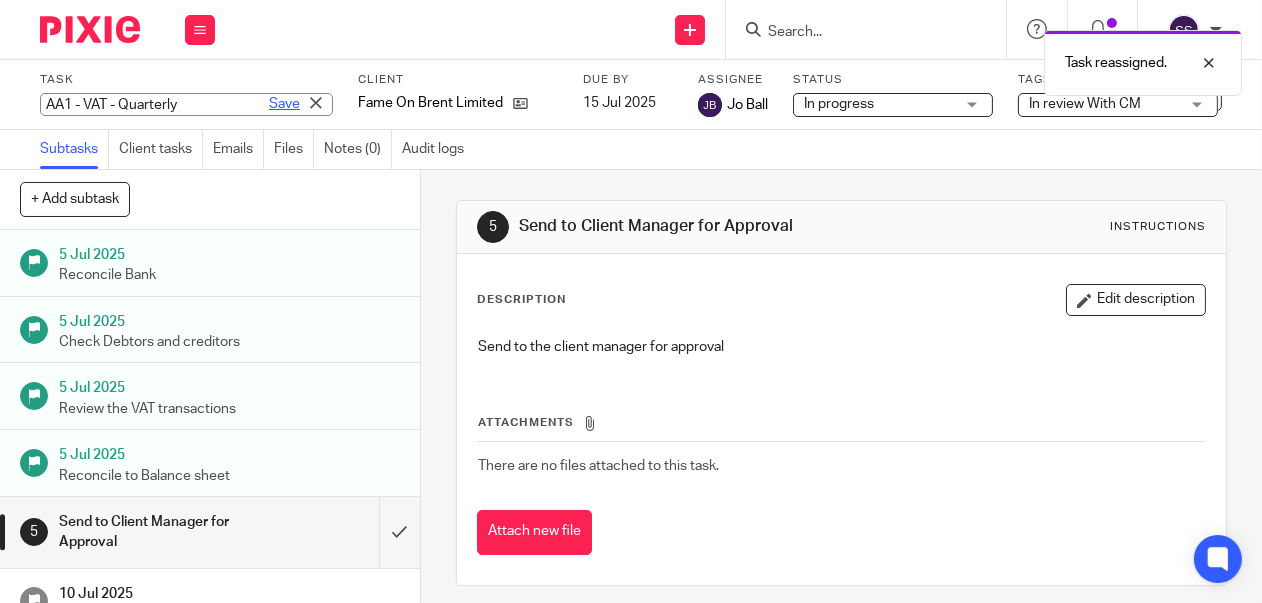 click on "Save" at bounding box center [284, 104] 